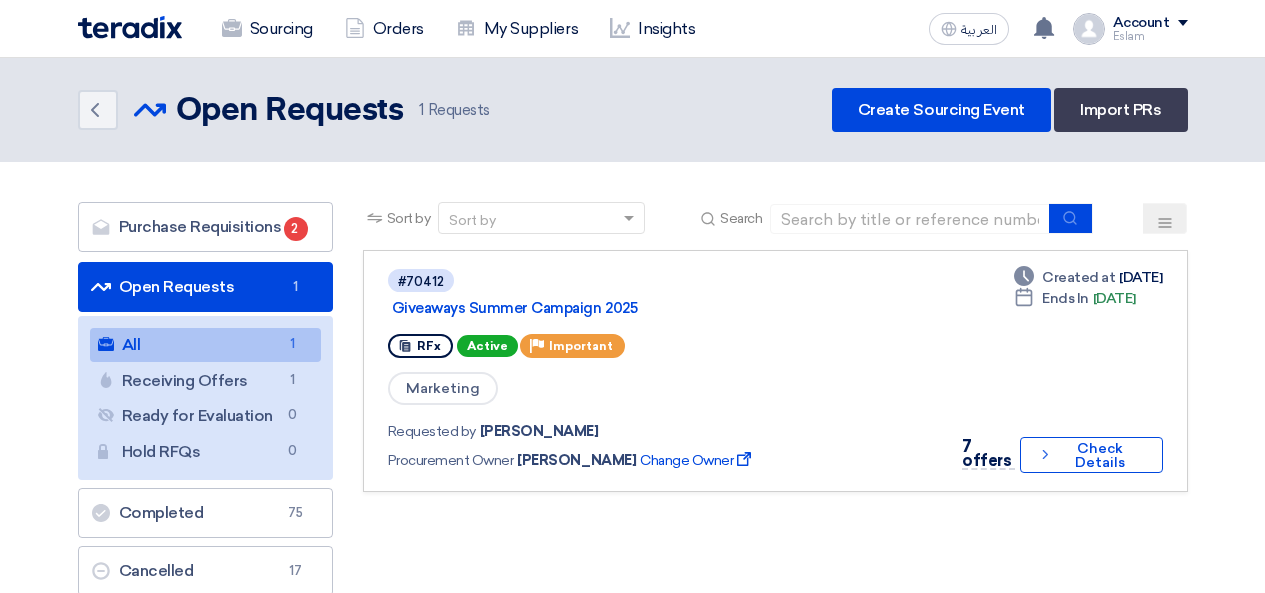 scroll, scrollTop: 0, scrollLeft: 0, axis: both 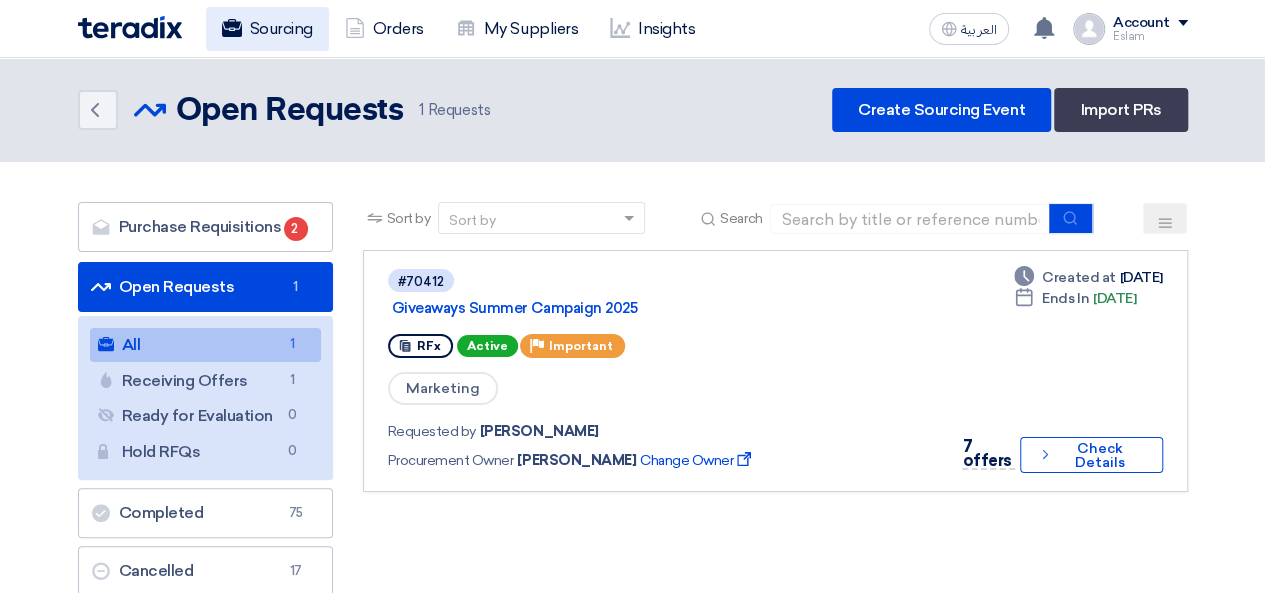 click on "Sourcing" 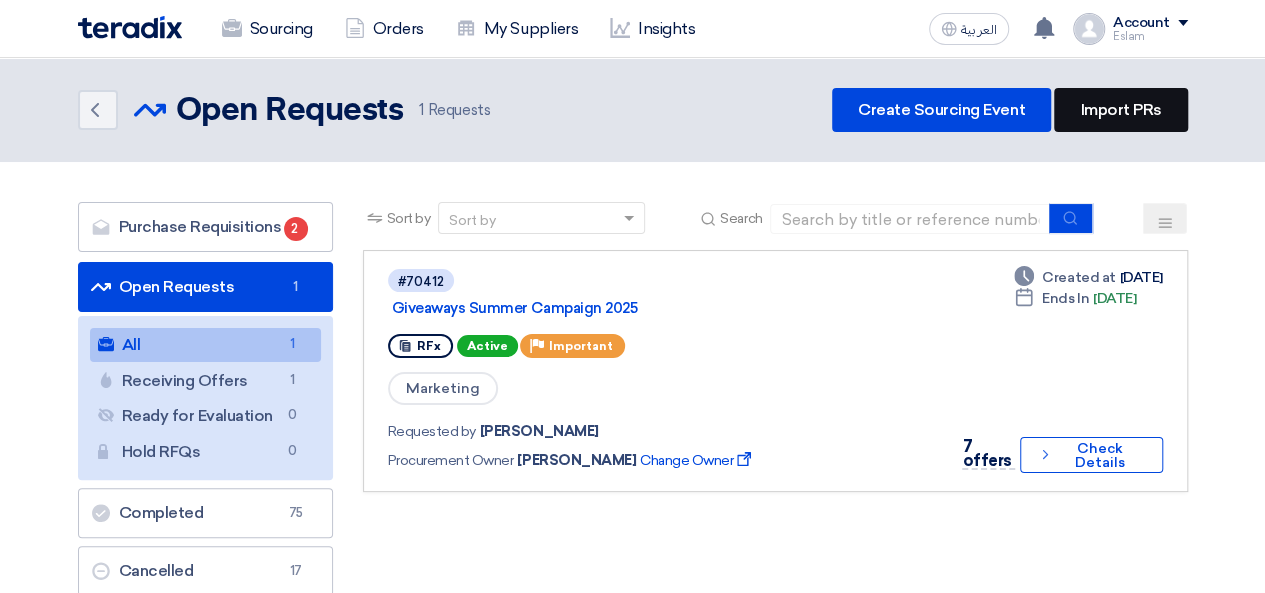 click on "Import PRs" 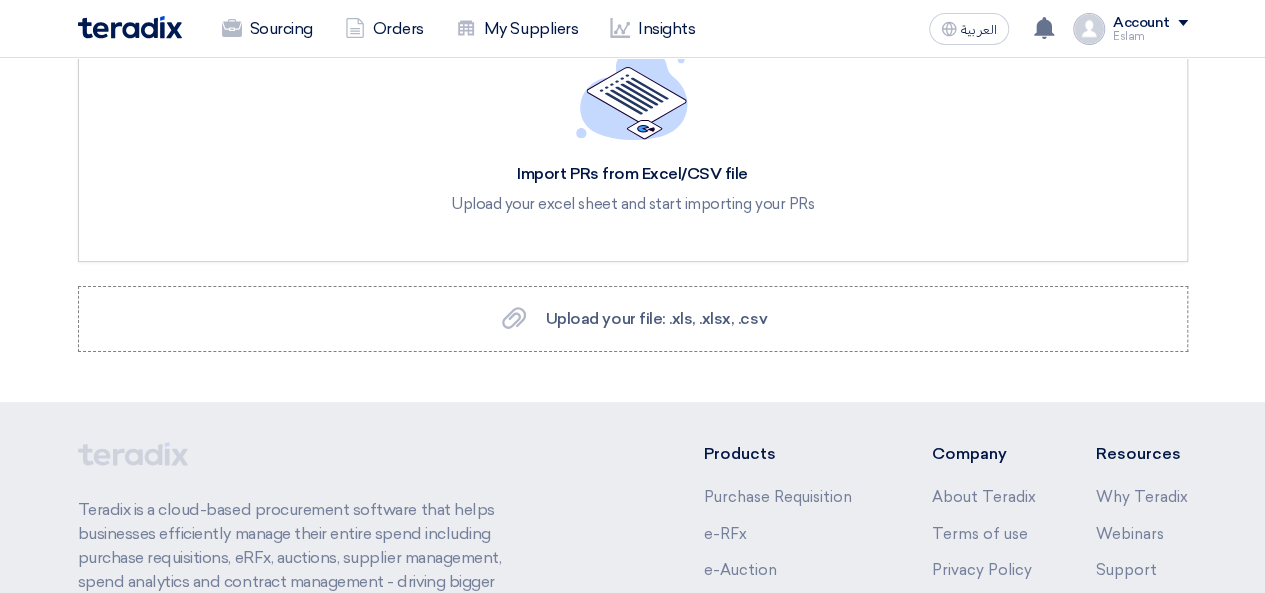 scroll, scrollTop: 0, scrollLeft: 0, axis: both 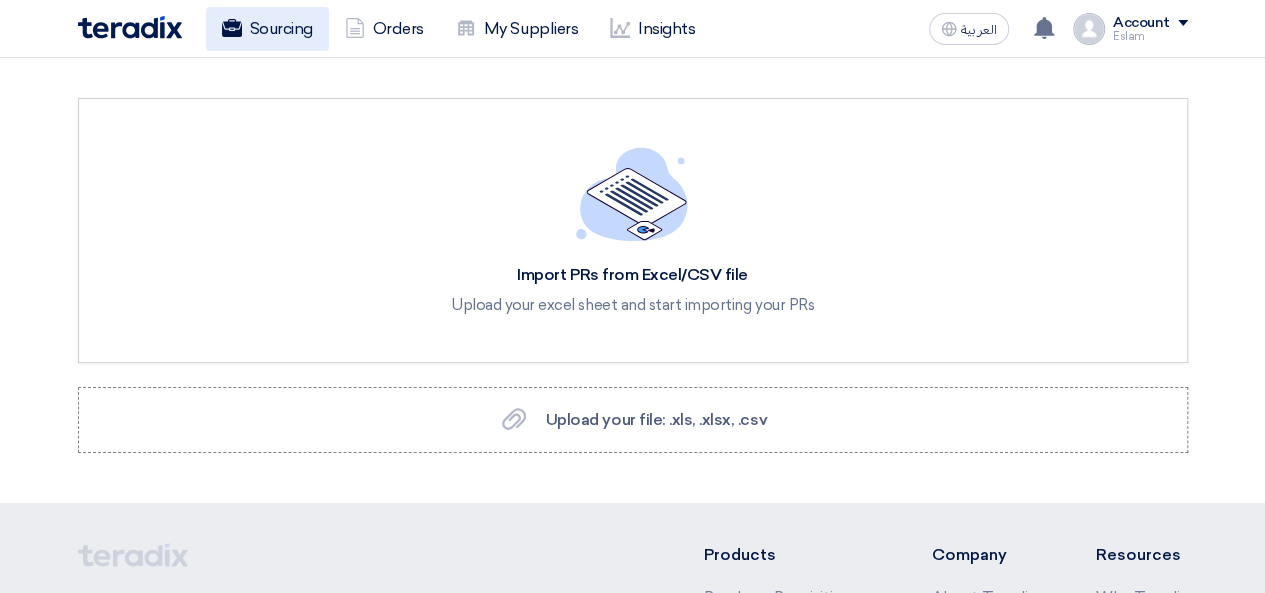 click on "Sourcing" 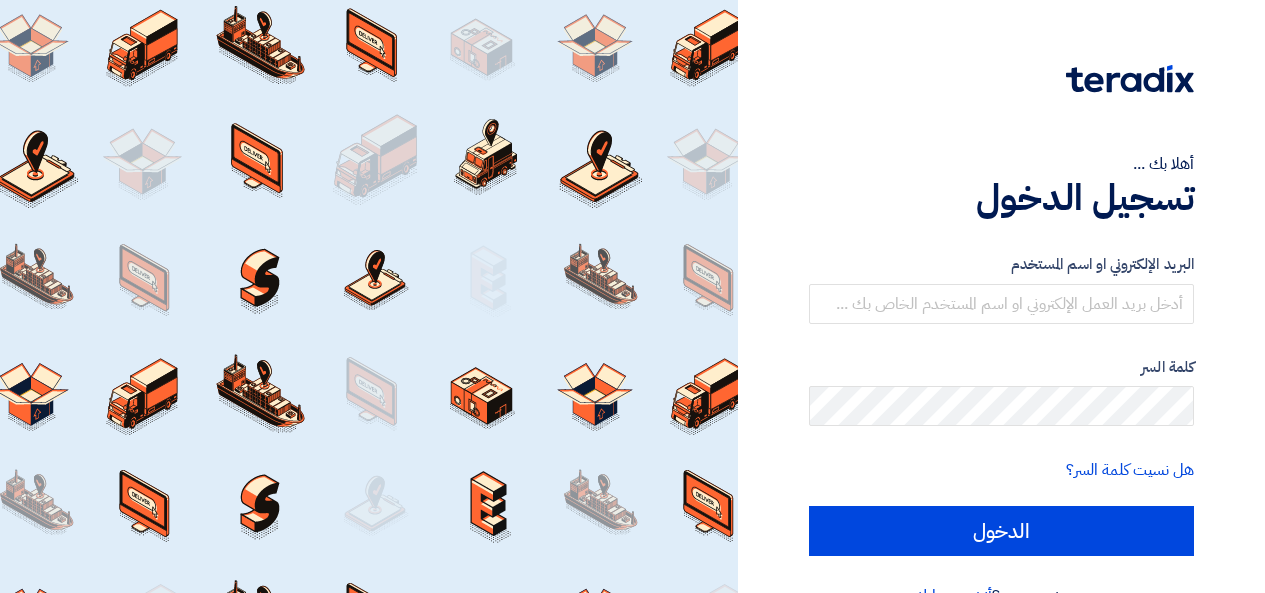 scroll, scrollTop: 0, scrollLeft: 0, axis: both 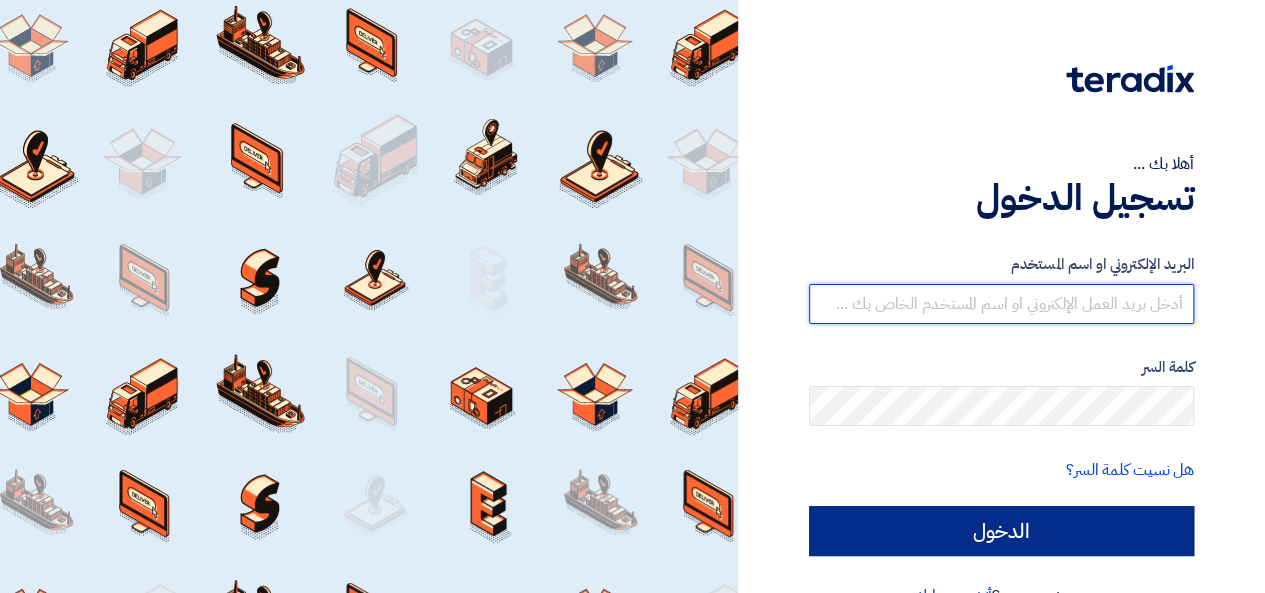 type on "[EMAIL_ADDRESS][DOMAIN_NAME]" 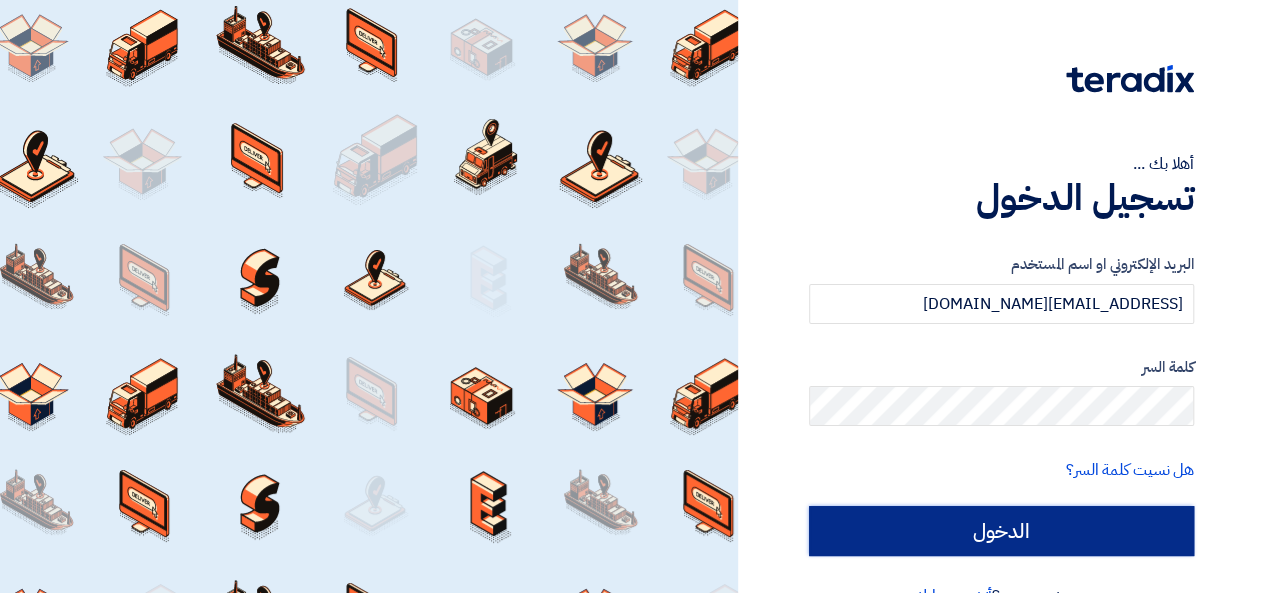 click on "الدخول" 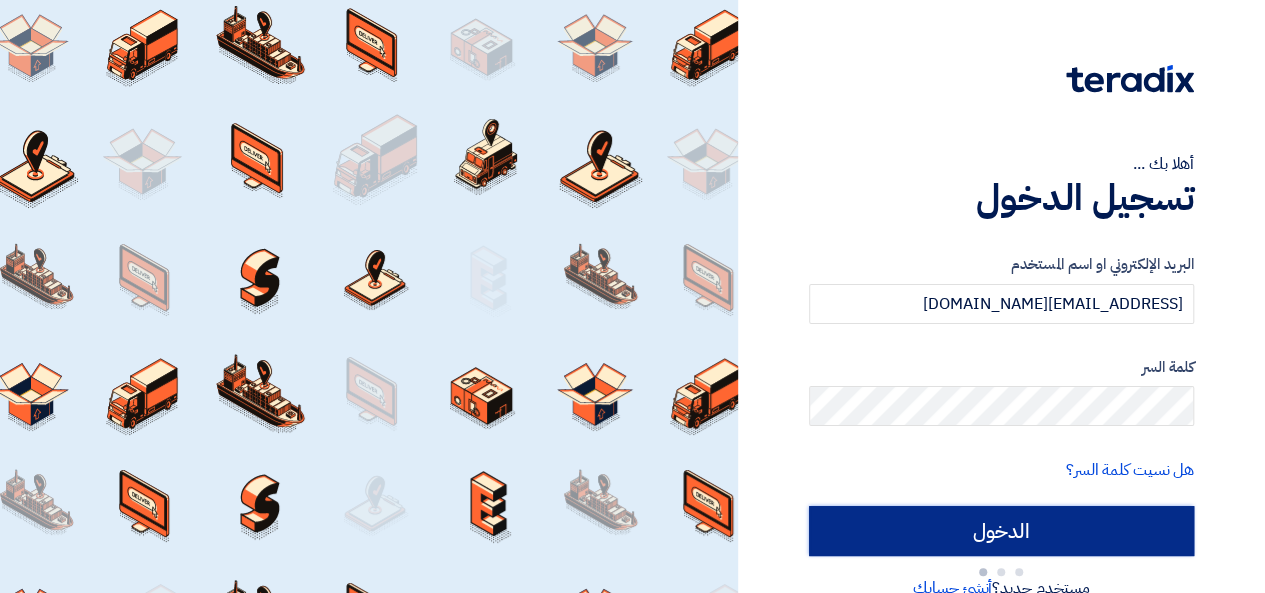 type on "Sign in" 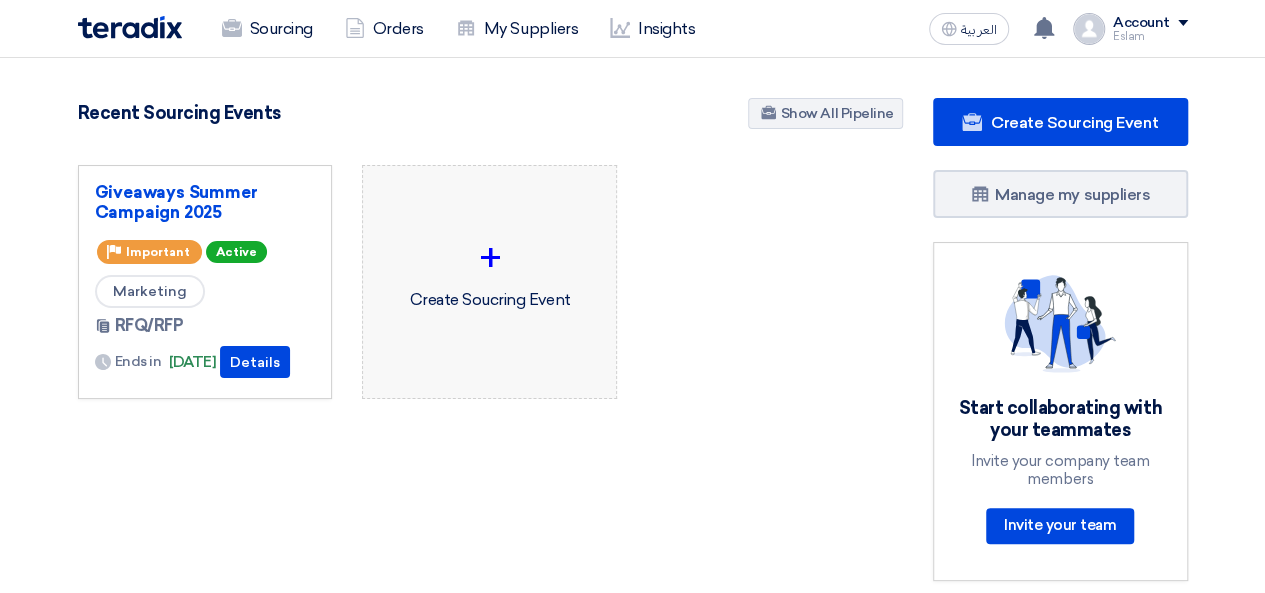 click on "+" 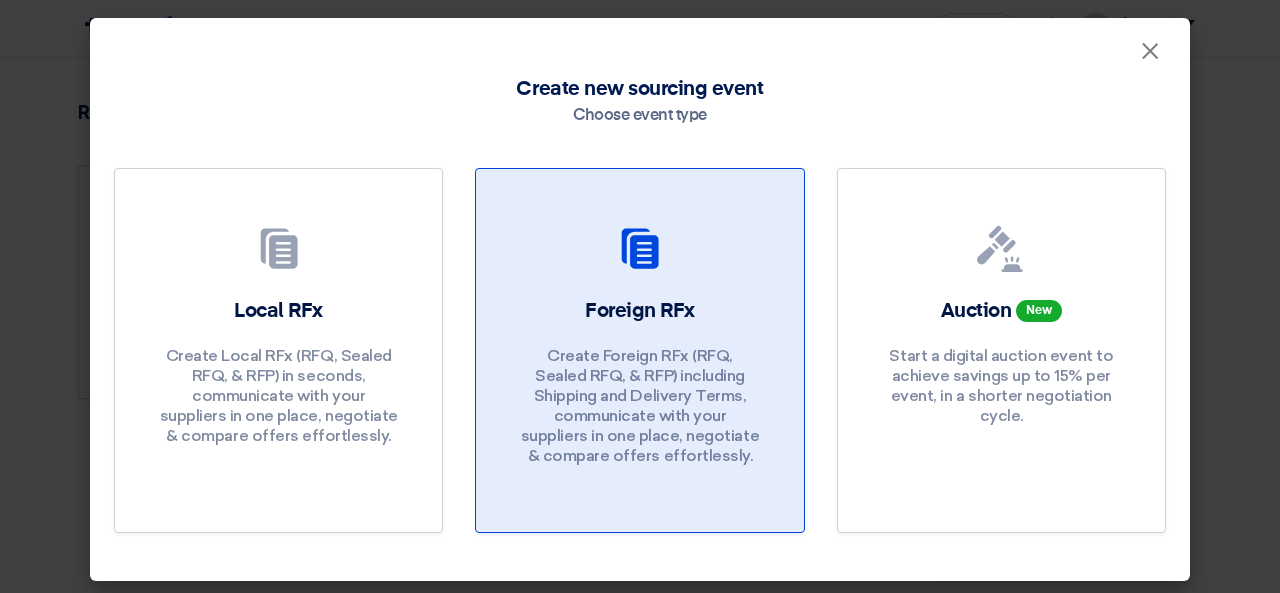 click on "Create Foreign RFx (RFQ, Sealed RFQ, & RFP) including Shipping and Delivery Terms, communicate with your suppliers in one place, negotiate & compare offers effortlessly." 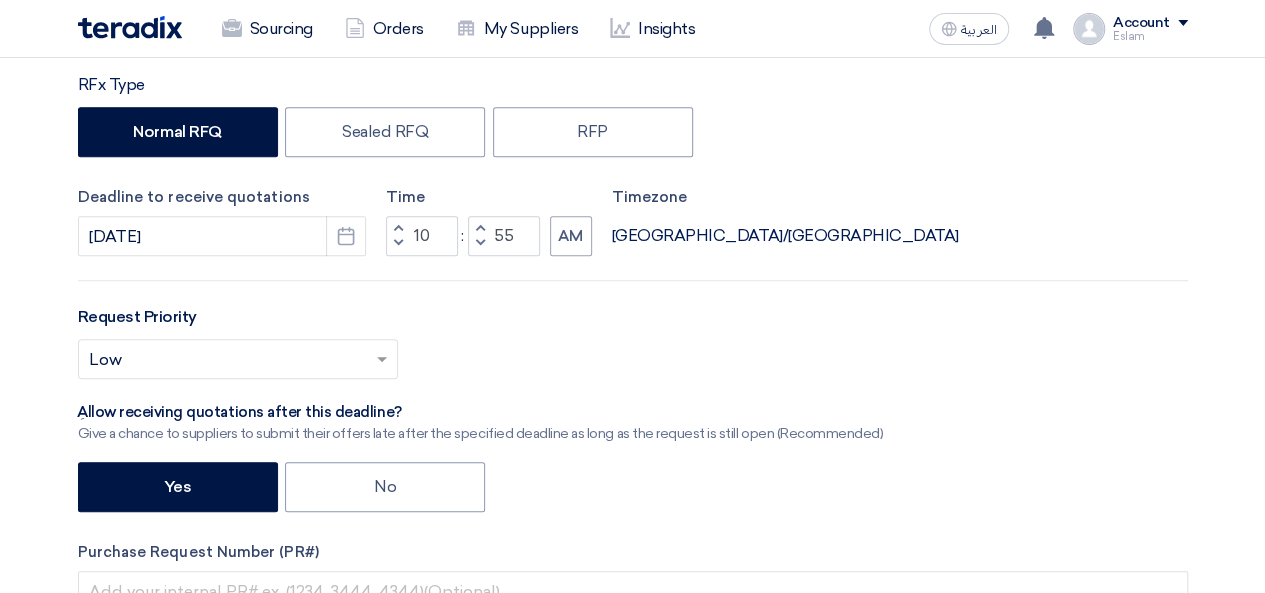 scroll, scrollTop: 500, scrollLeft: 0, axis: vertical 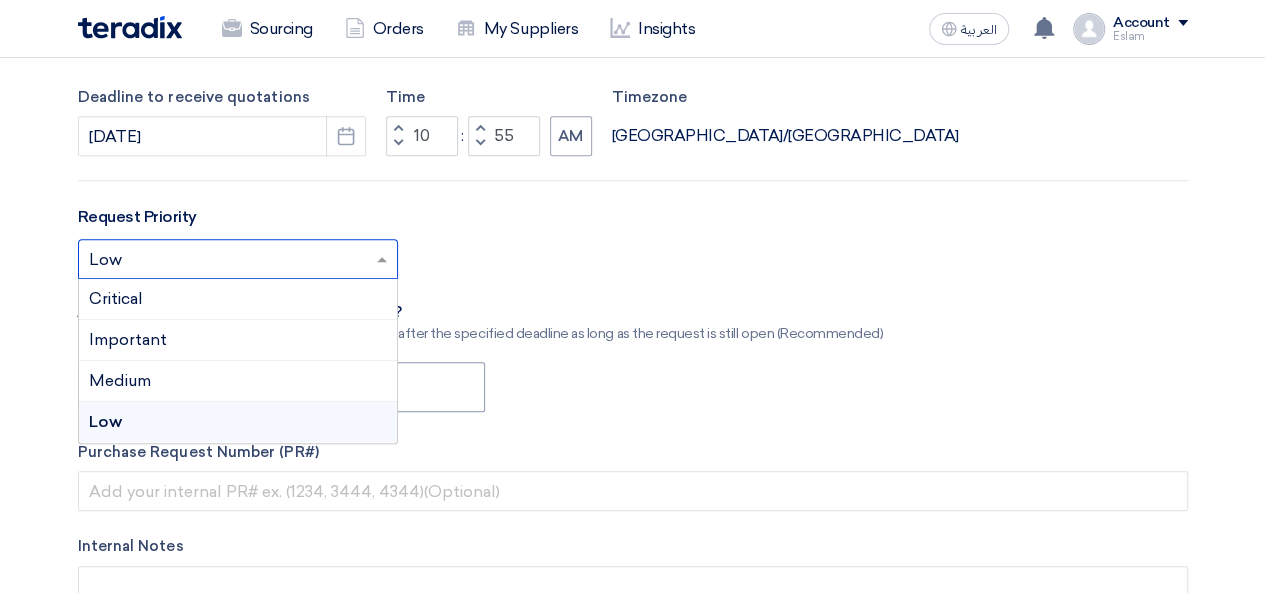 click 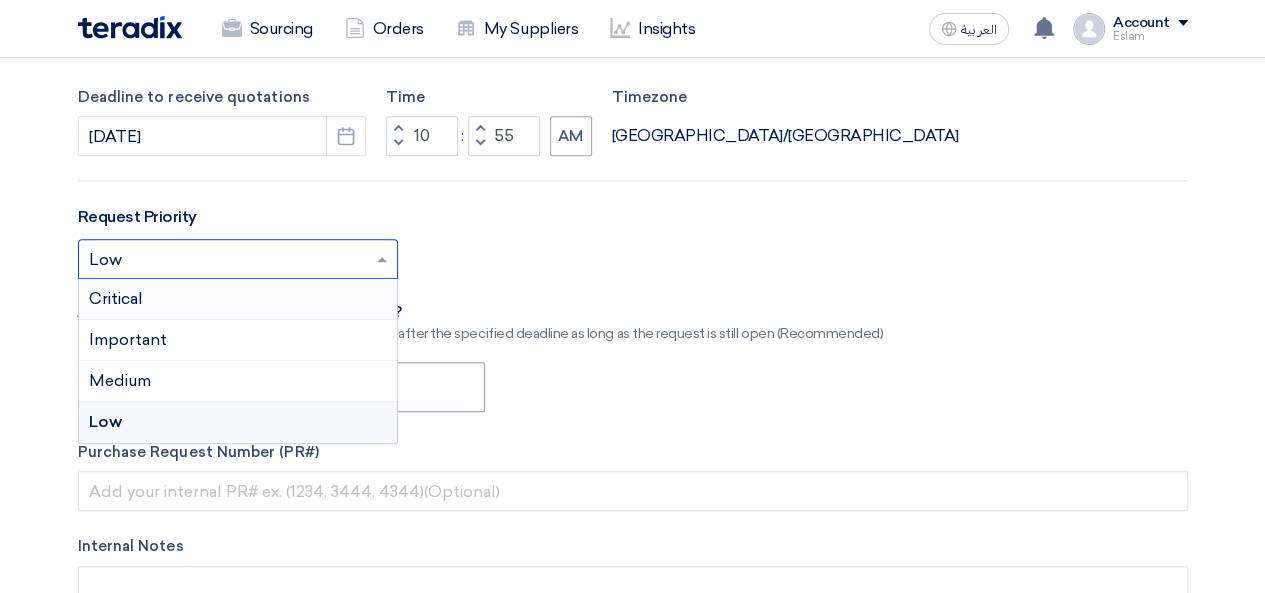 click 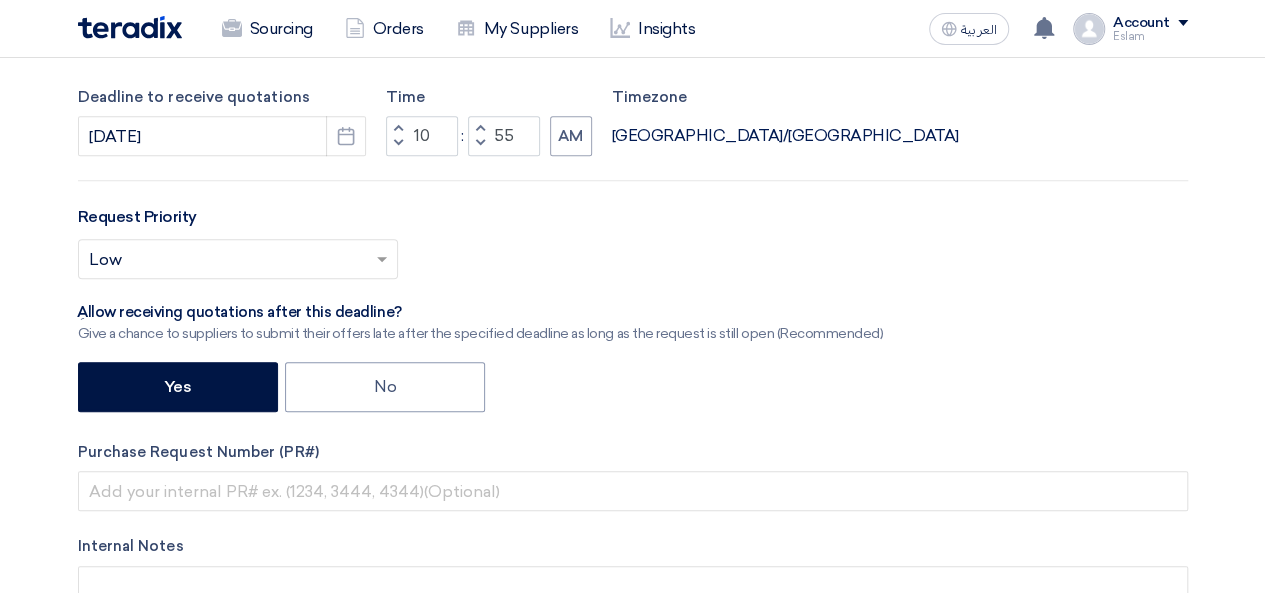 click on "RFx Title
RFx Type
Normal RFQ
Sealed RFQ
RFP
Deadline to receive quotations
[DATE]
Pick a date
Time
Increment hours
10
Decrement hours
:
Increment minutes
55" 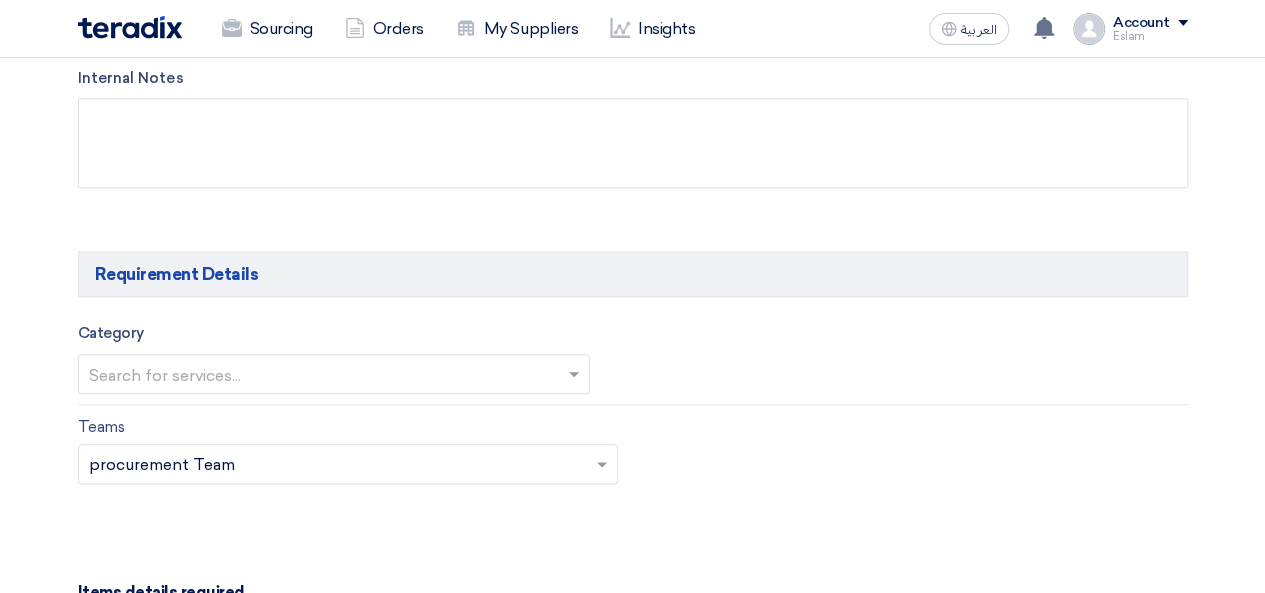 scroll, scrollTop: 1000, scrollLeft: 0, axis: vertical 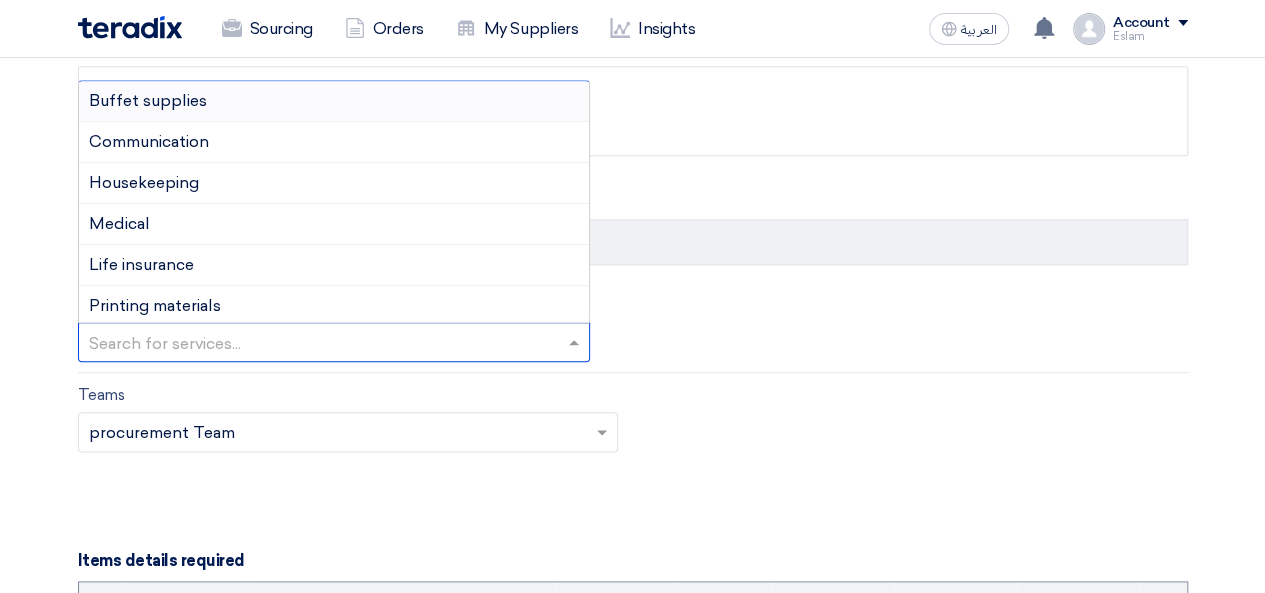 click at bounding box center (324, 344) 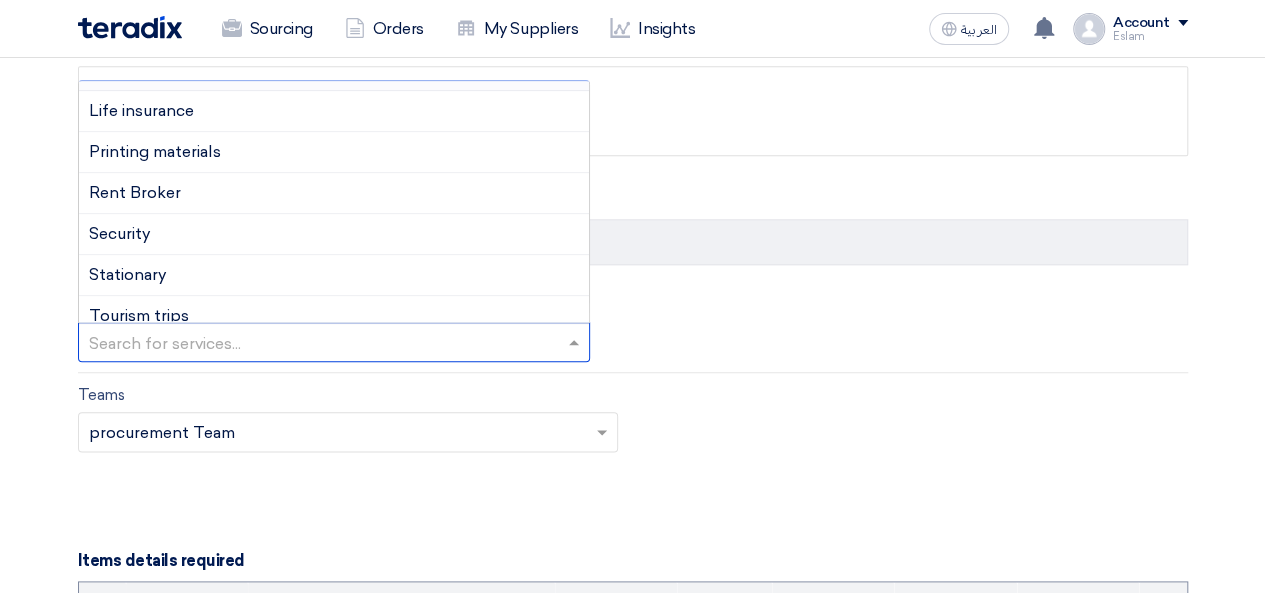 scroll, scrollTop: 400, scrollLeft: 0, axis: vertical 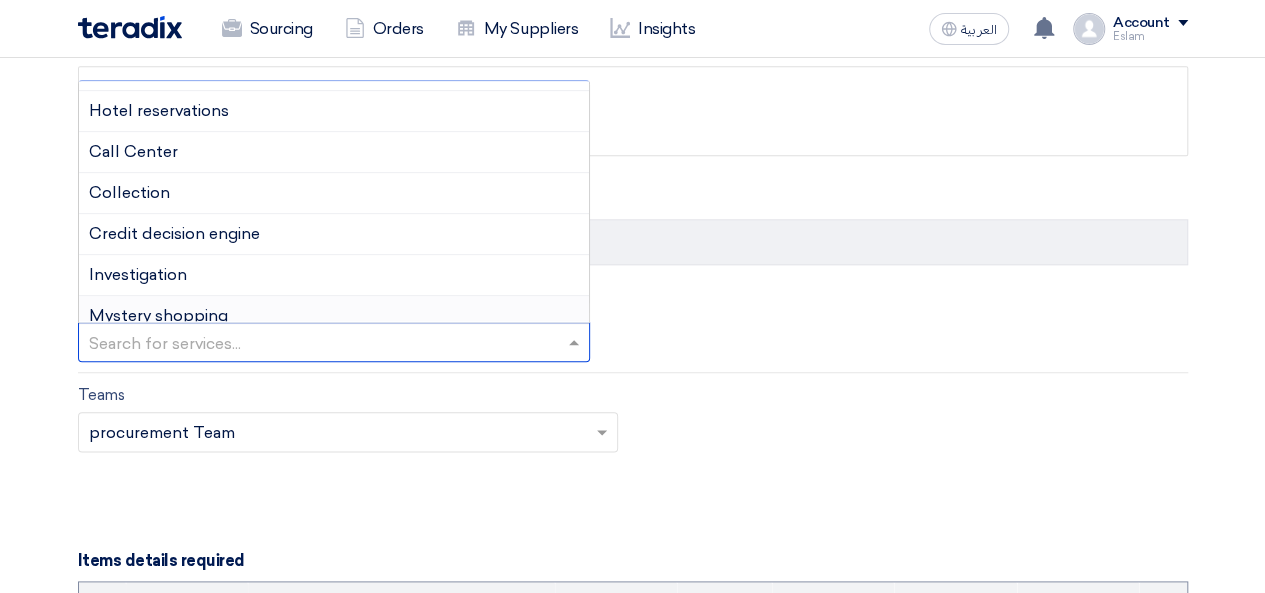 click on "Teams
Teams..
×
procurement Team
×" 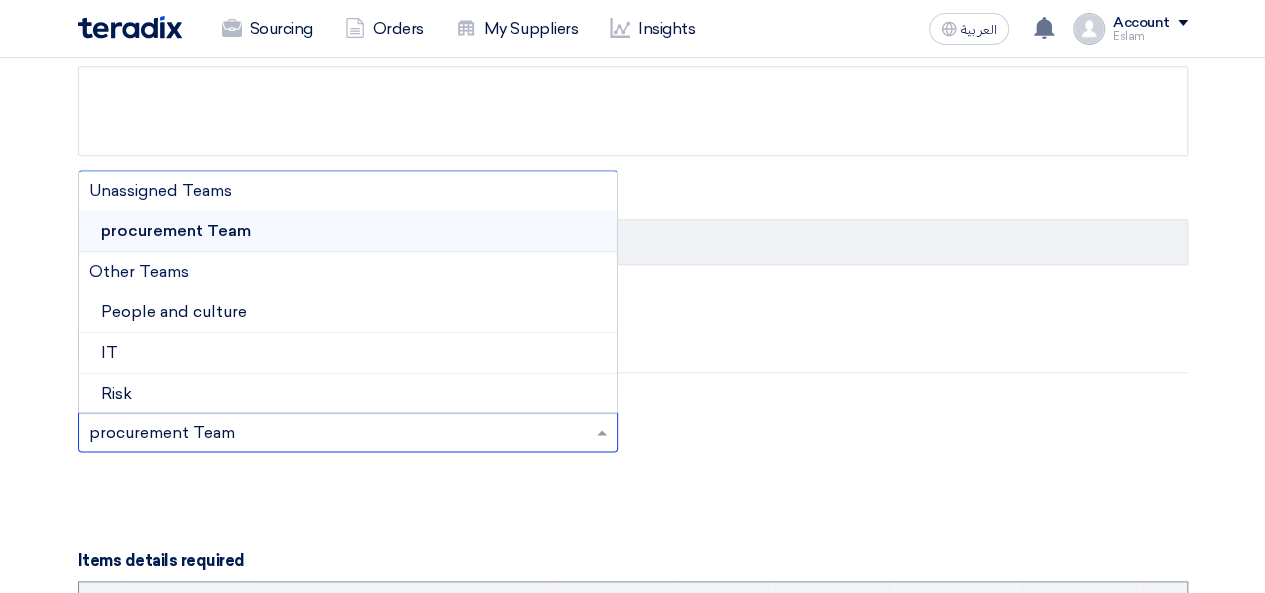 click 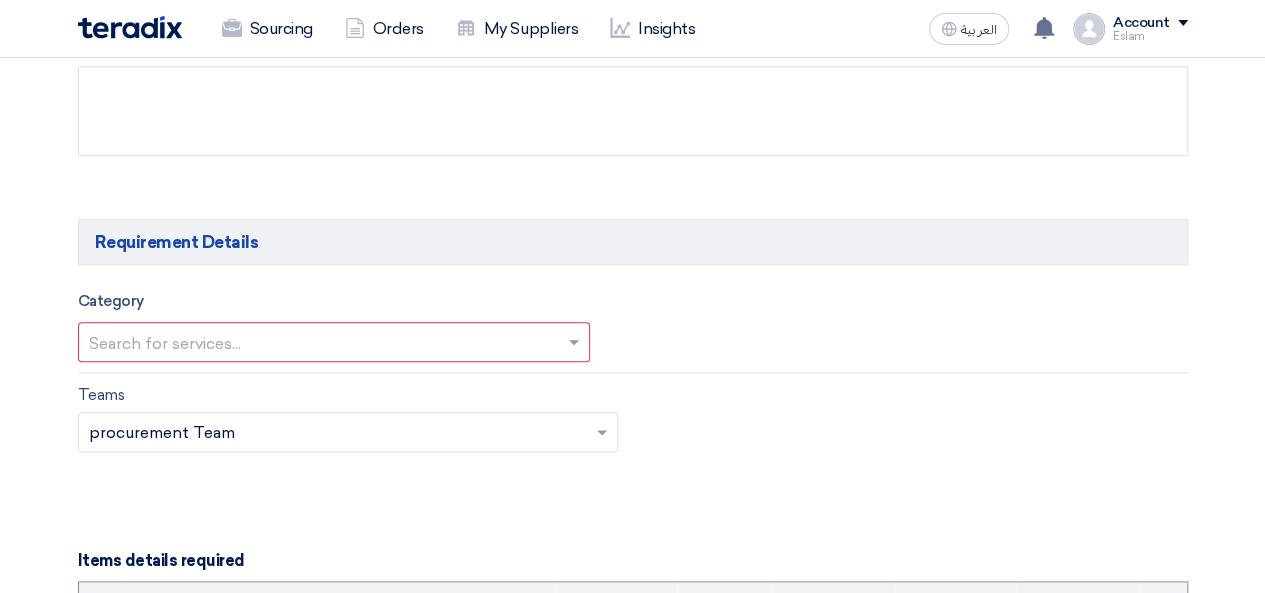 click on "Basic Information
RFx Title
RFx Type
Normal RFQ
Sealed RFQ
RFP
Deadline to receive quotations
[DATE]
Pick a date
Time
Increment hours
10
Decrement hours
:
Increment minutes 55 AM" 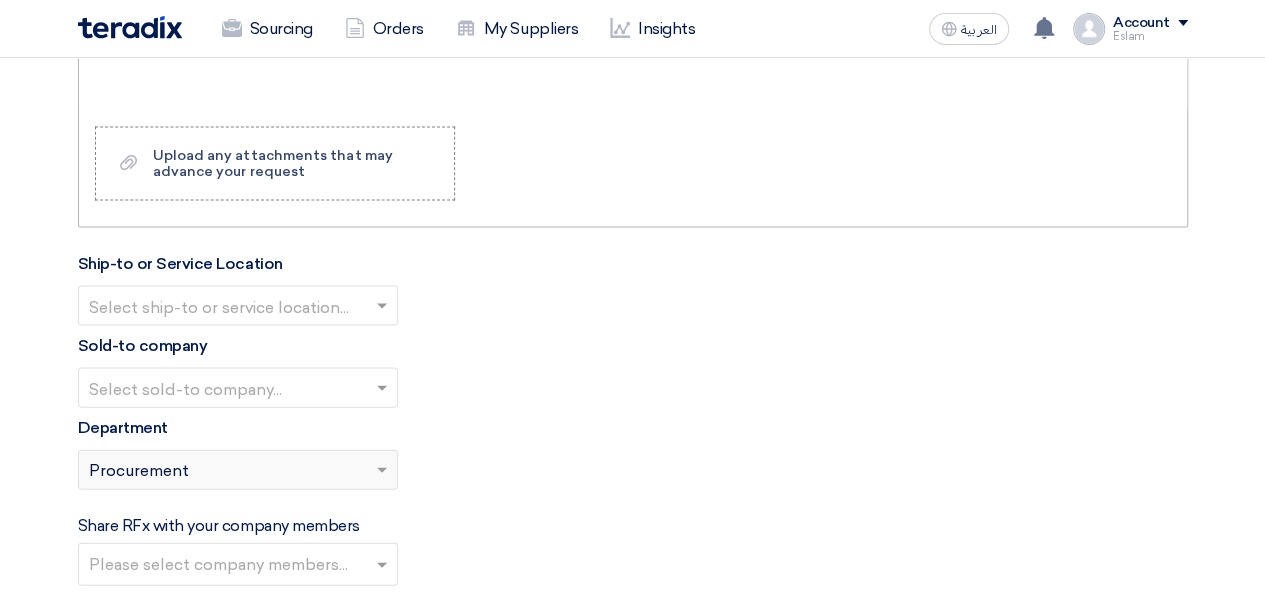 scroll, scrollTop: 2000, scrollLeft: 0, axis: vertical 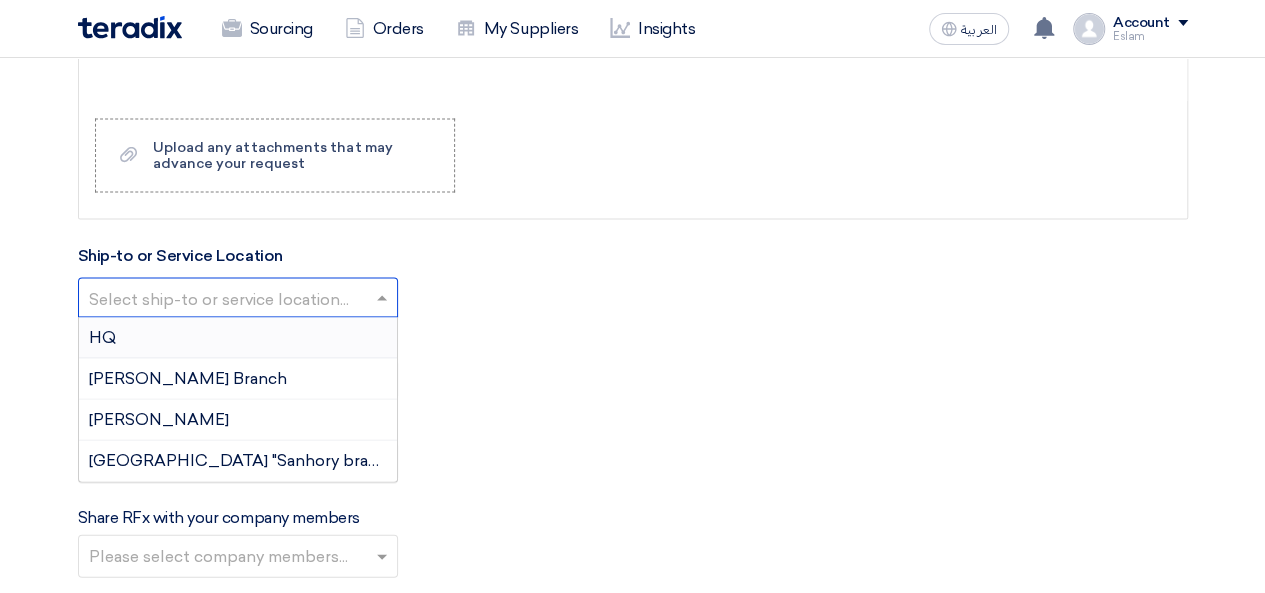 click 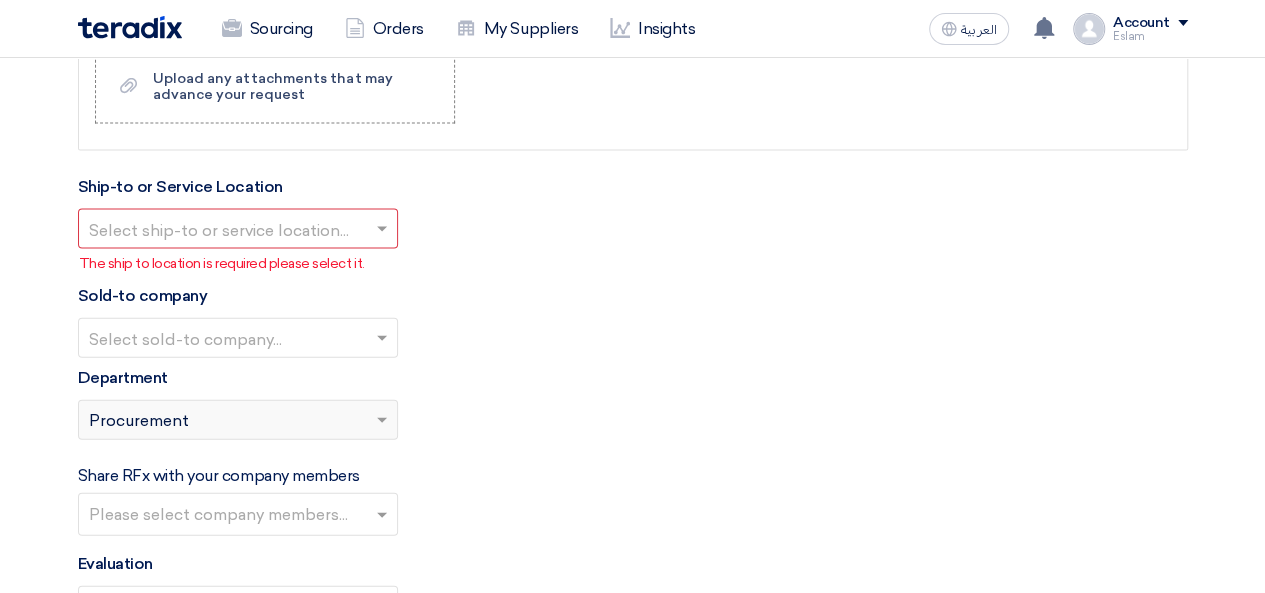 scroll, scrollTop: 2100, scrollLeft: 0, axis: vertical 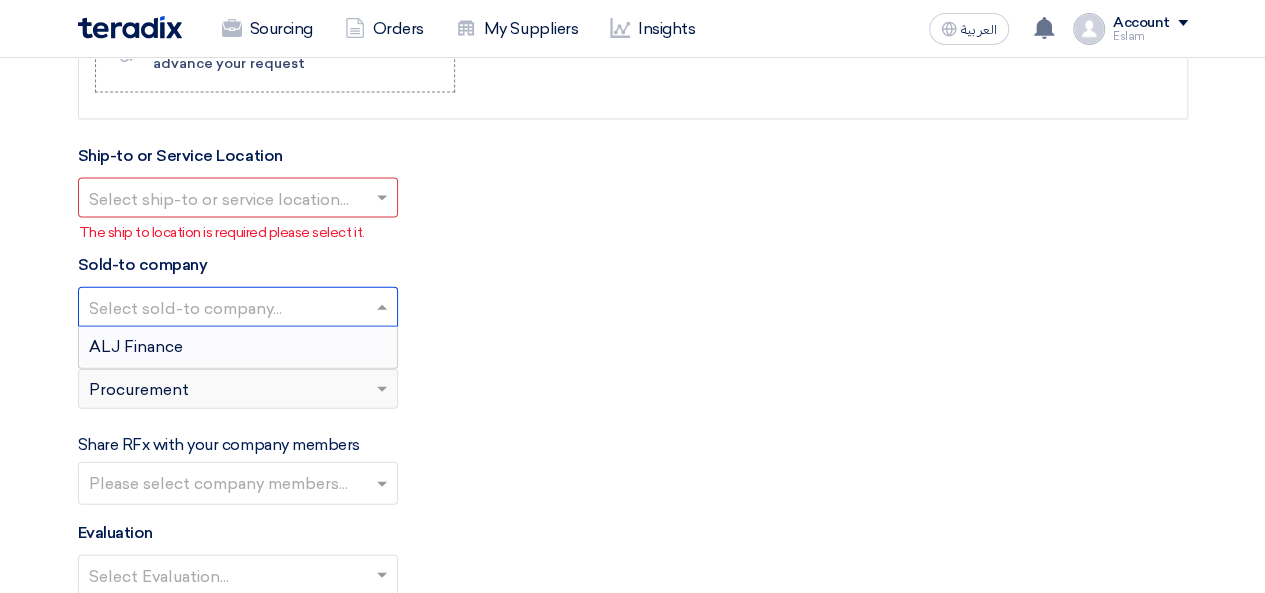 click 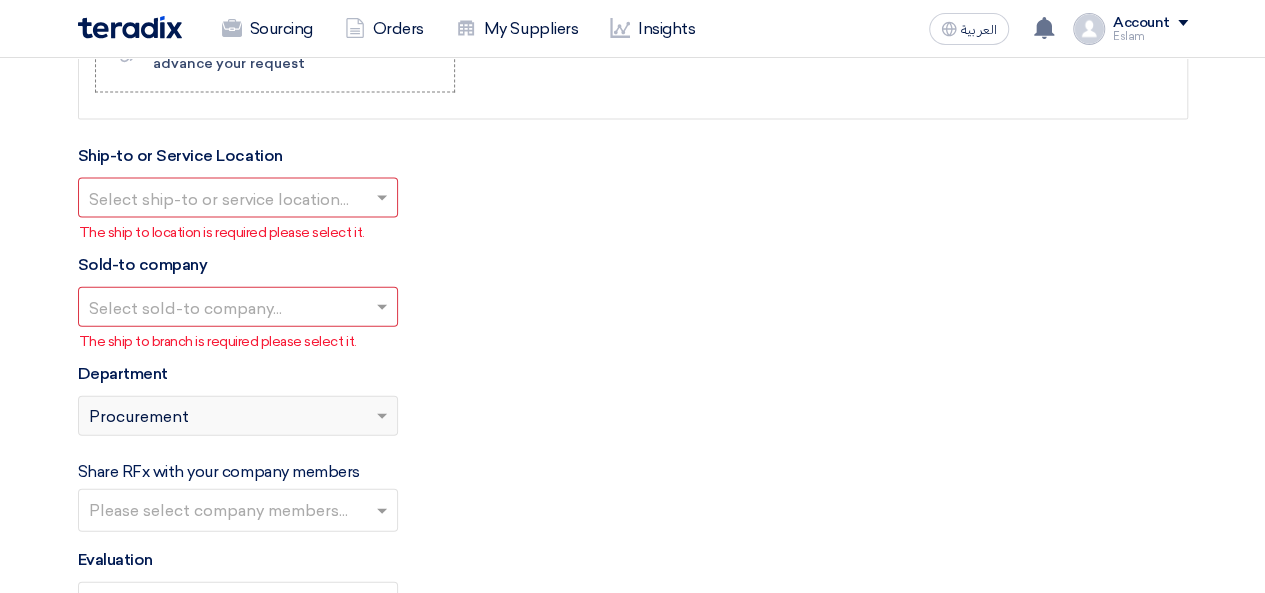 click on "Basic Information
RFx Title
RFx Type
Normal RFQ
Sealed RFQ
RFP
Deadline to receive quotations
[DATE]
Pick a date
Time
Increment hours
10
Decrement hours
:
Increment minutes 55 AM" 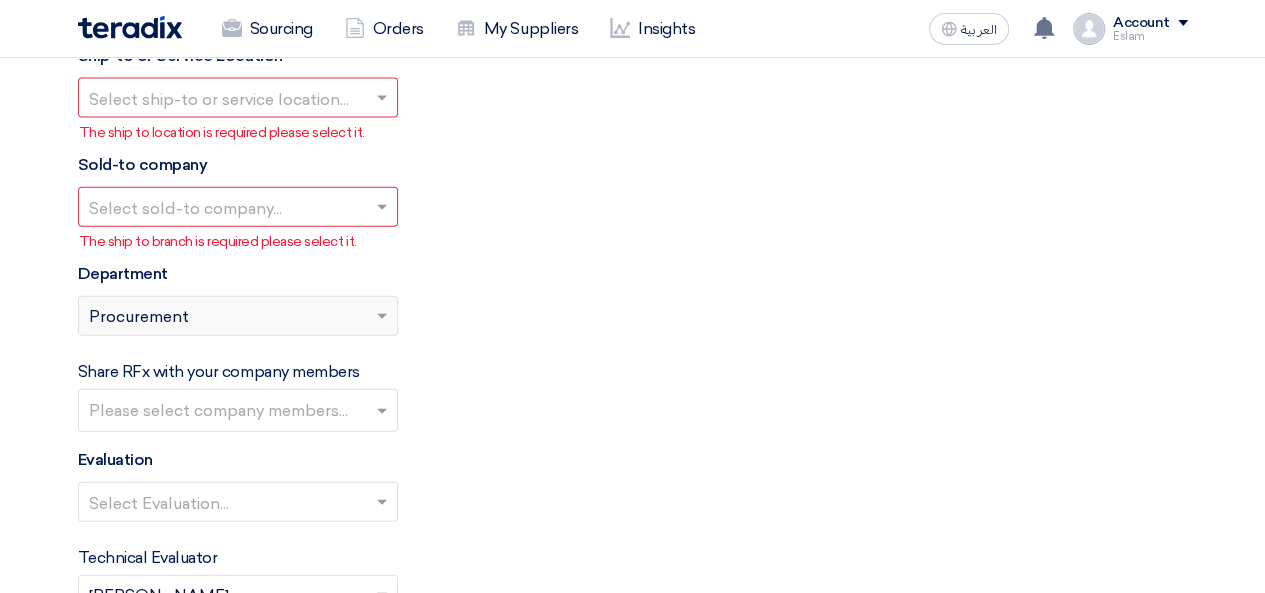 click on "Please select department...
×
Procurement" 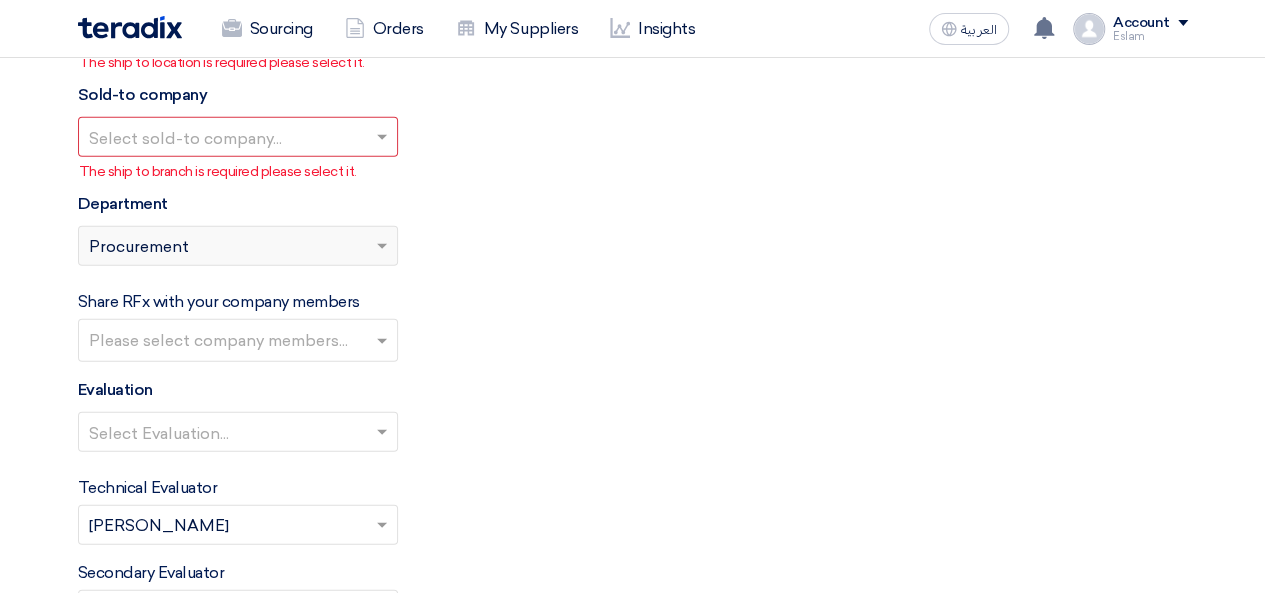 scroll, scrollTop: 2300, scrollLeft: 0, axis: vertical 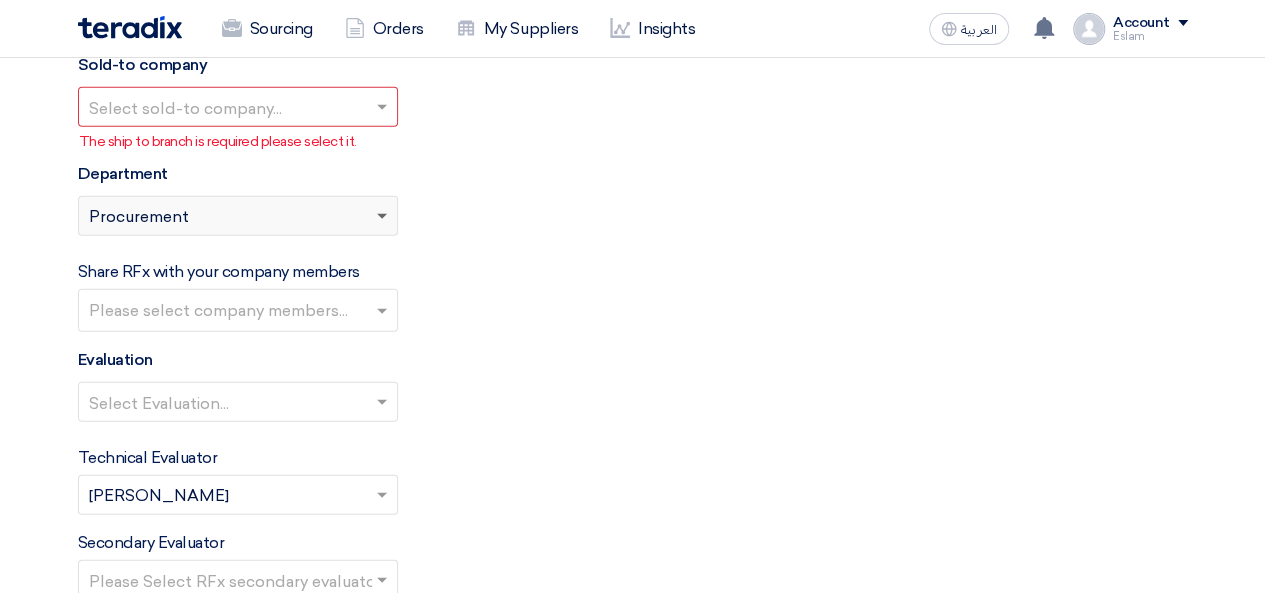 click 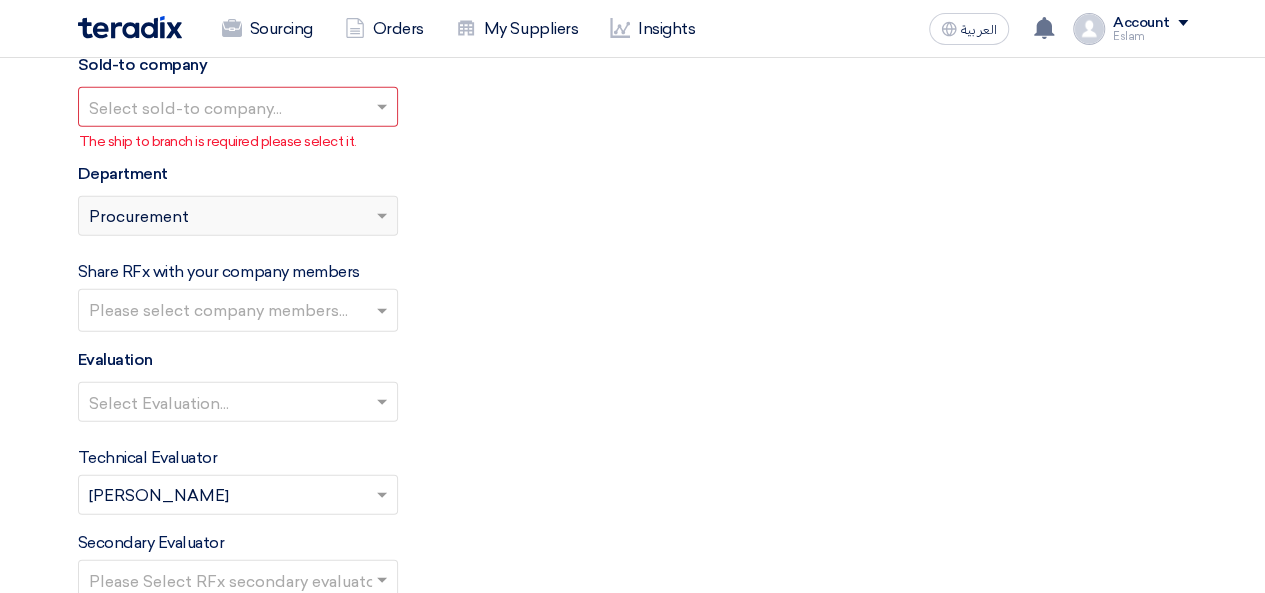 click at bounding box center [240, 312] 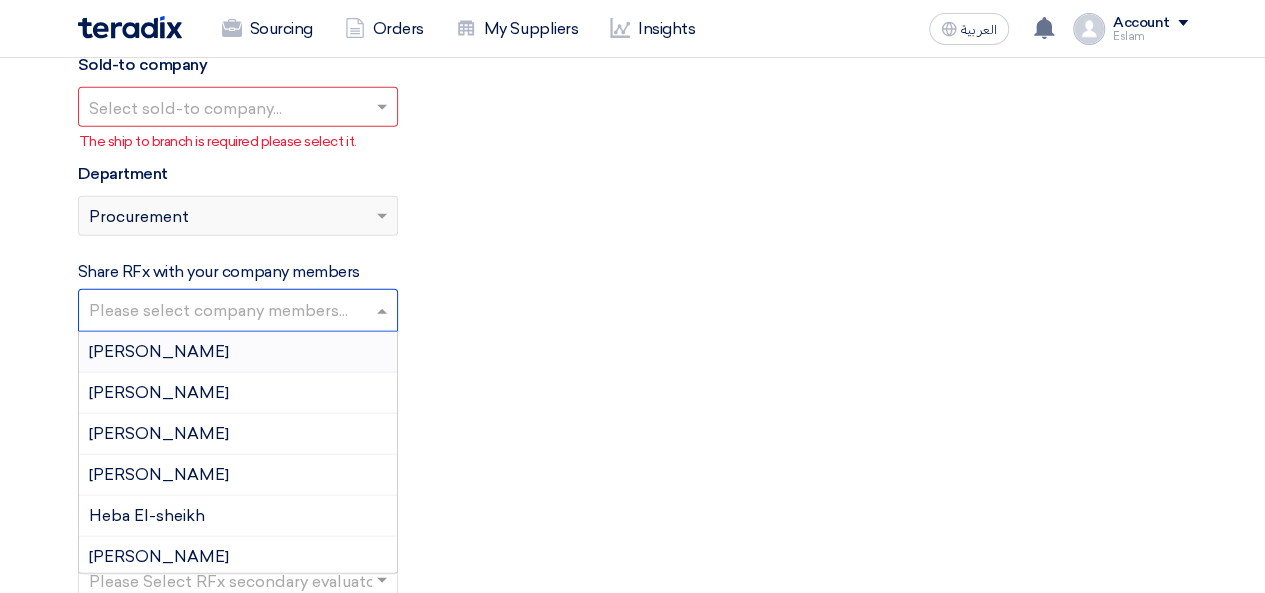 click at bounding box center (240, 312) 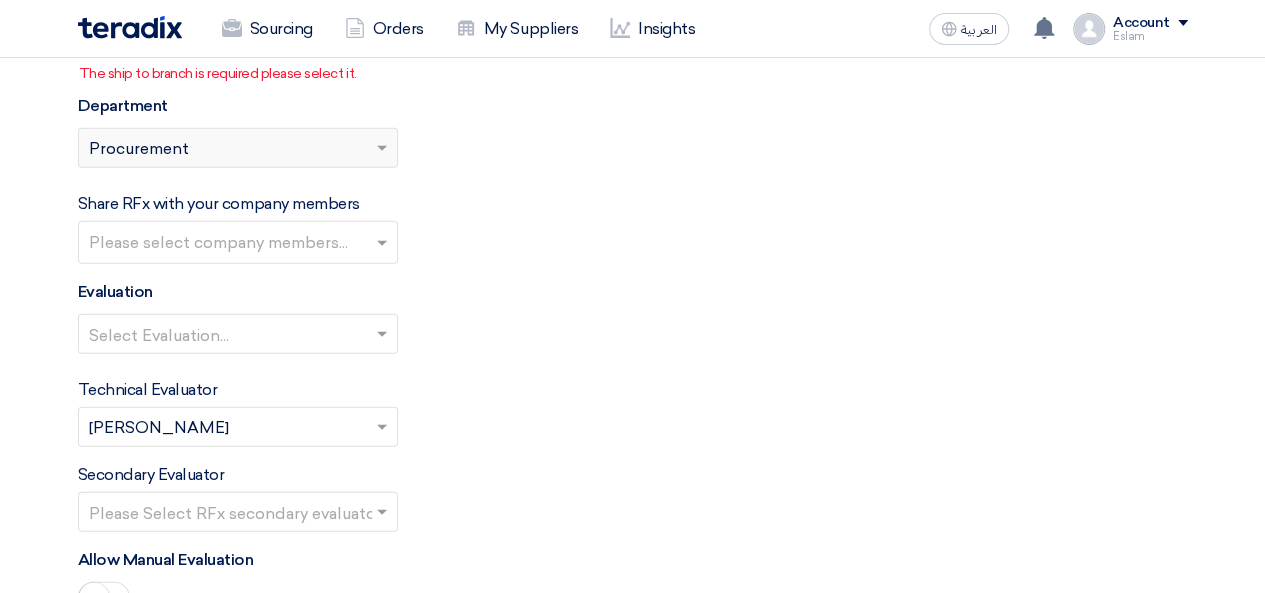scroll, scrollTop: 2400, scrollLeft: 0, axis: vertical 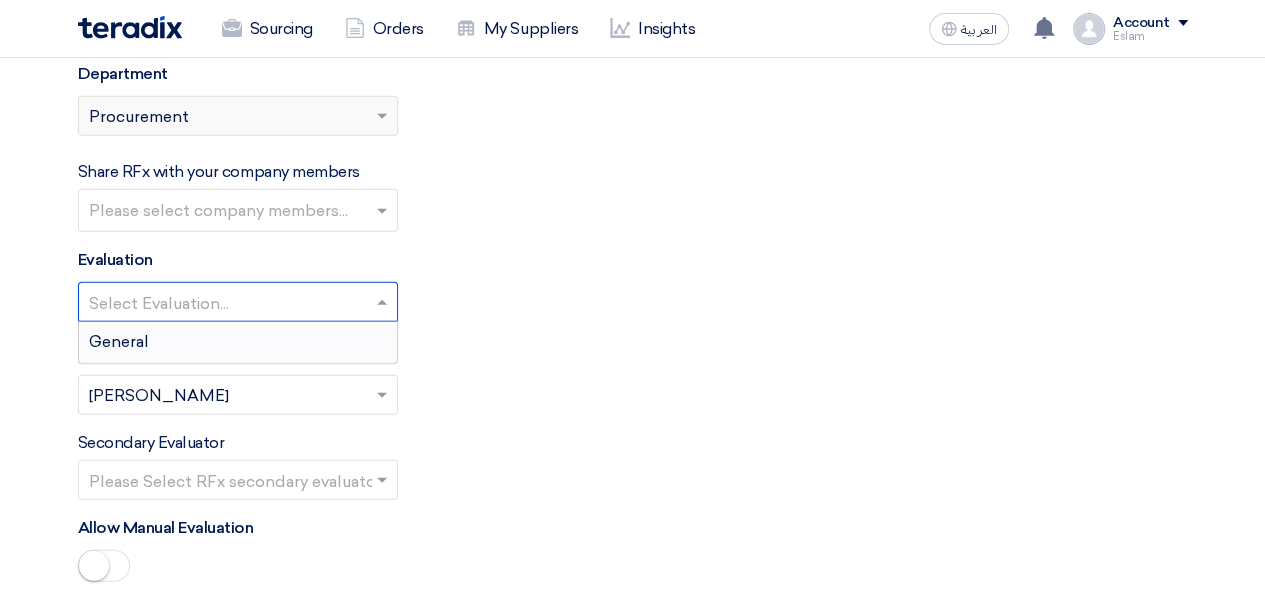 click 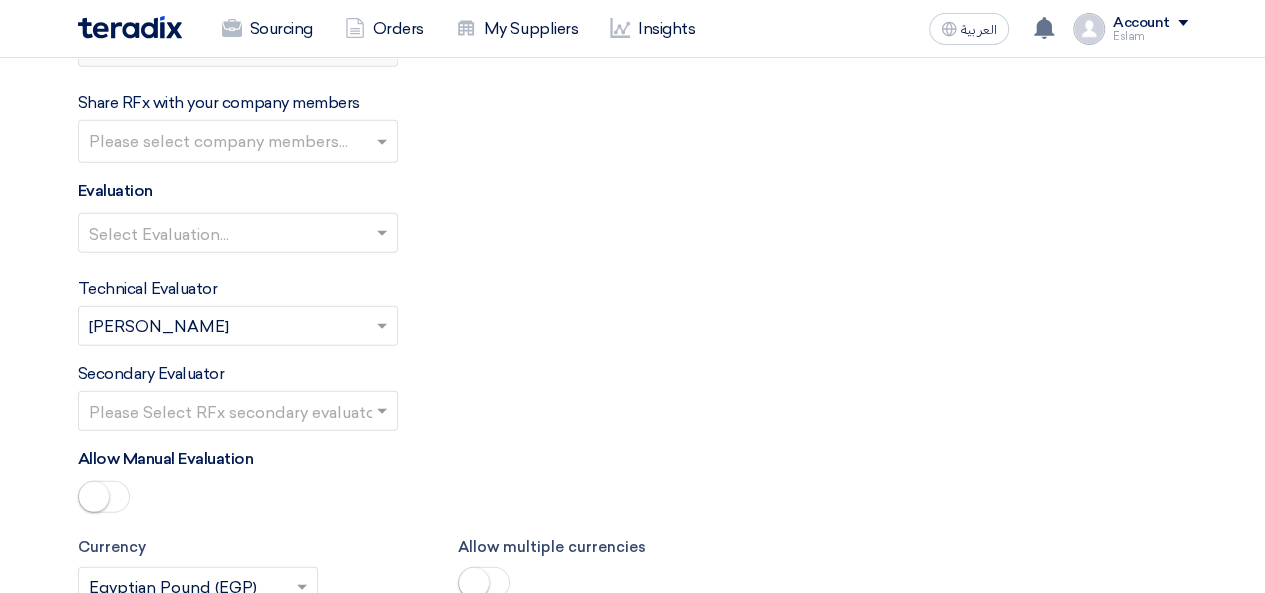 scroll, scrollTop: 2500, scrollLeft: 0, axis: vertical 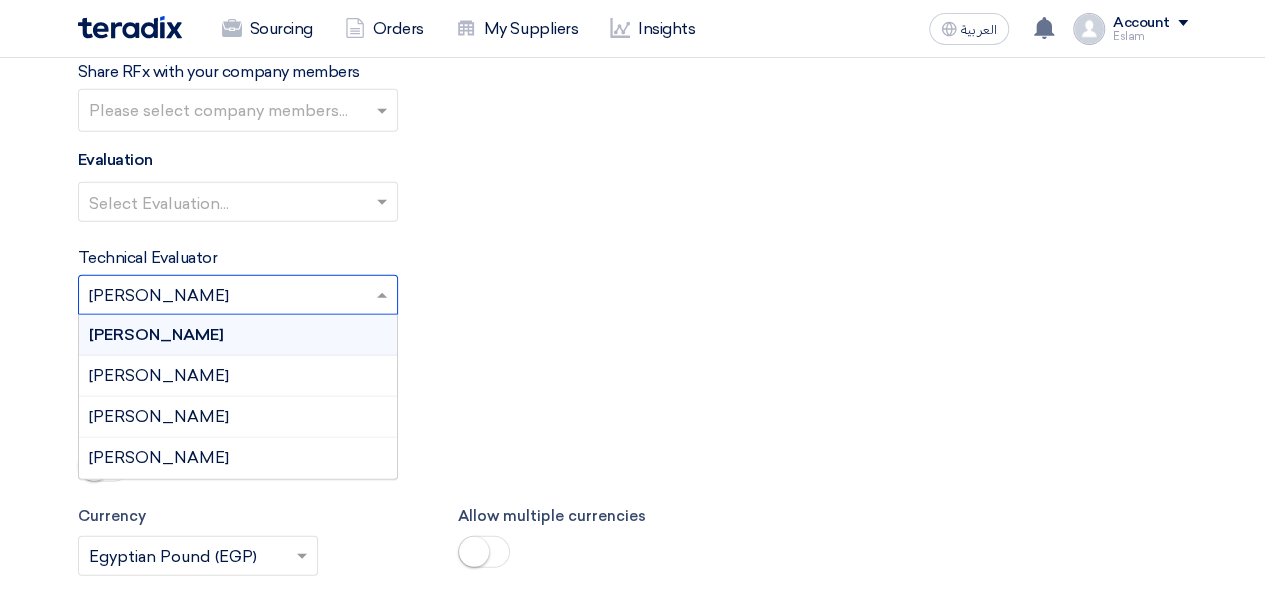 click at bounding box center (228, 297) 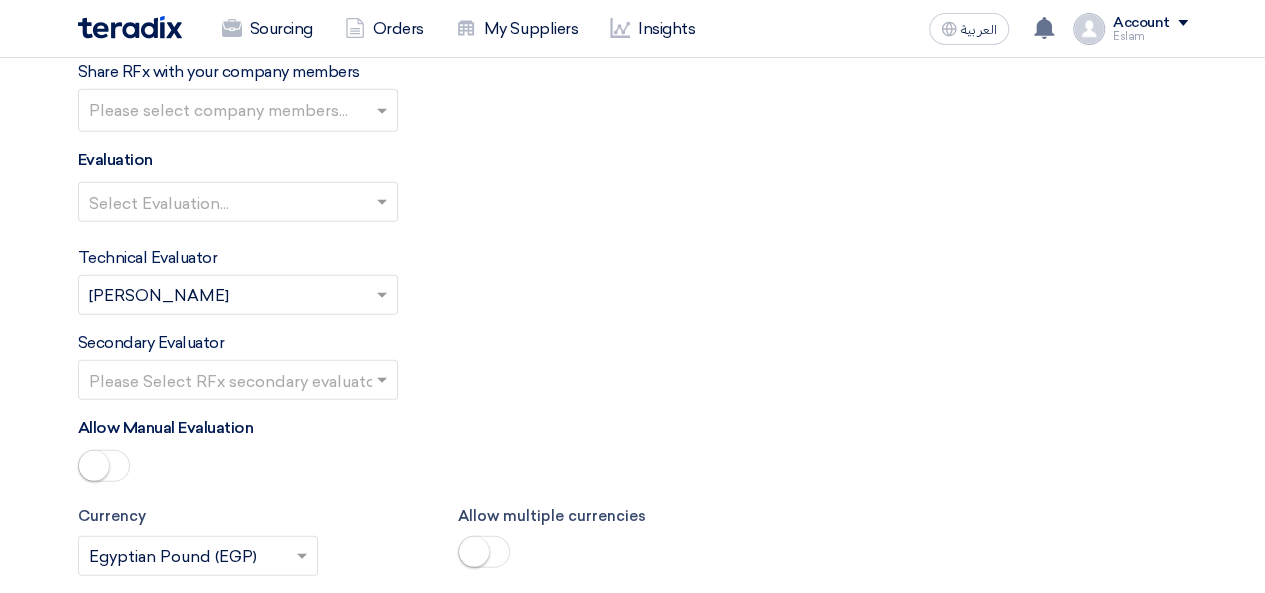 click on "Technical Evaluator
Please Select RFx evaluator...
×
[PERSON_NAME]
×" 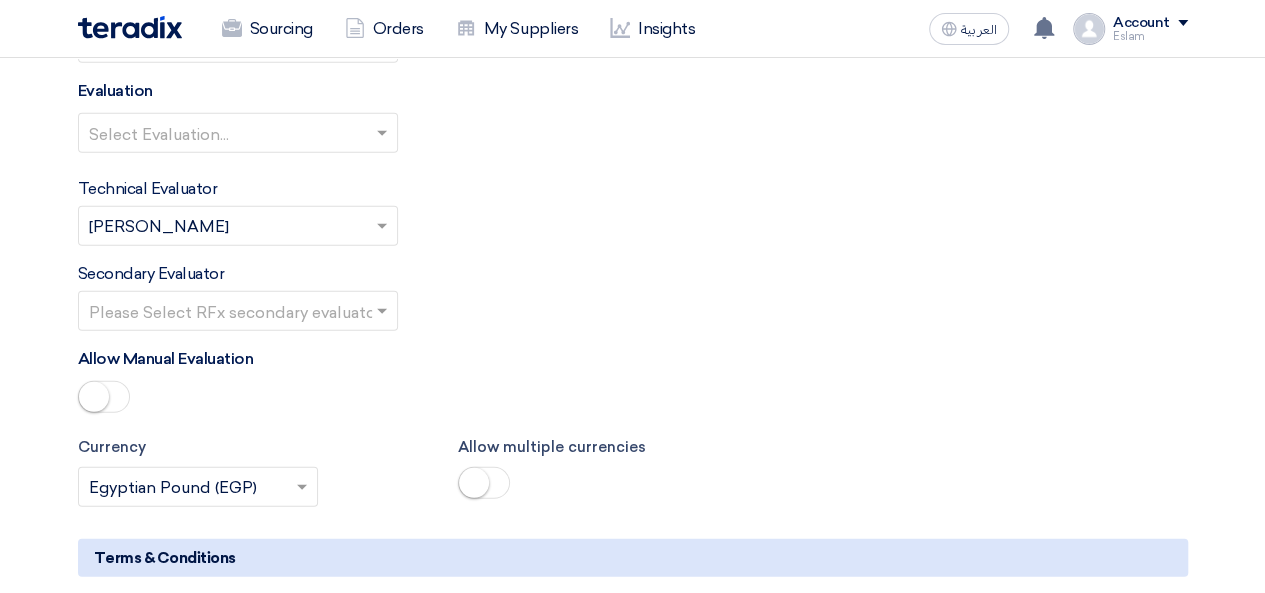 scroll, scrollTop: 2600, scrollLeft: 0, axis: vertical 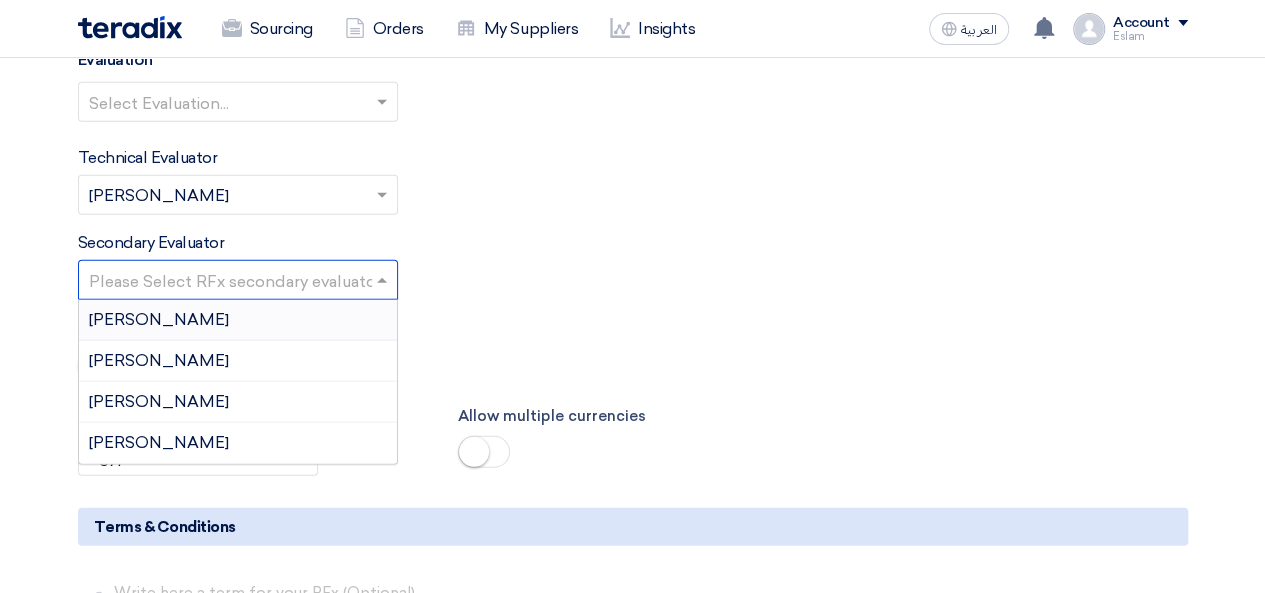 click at bounding box center [228, 282] 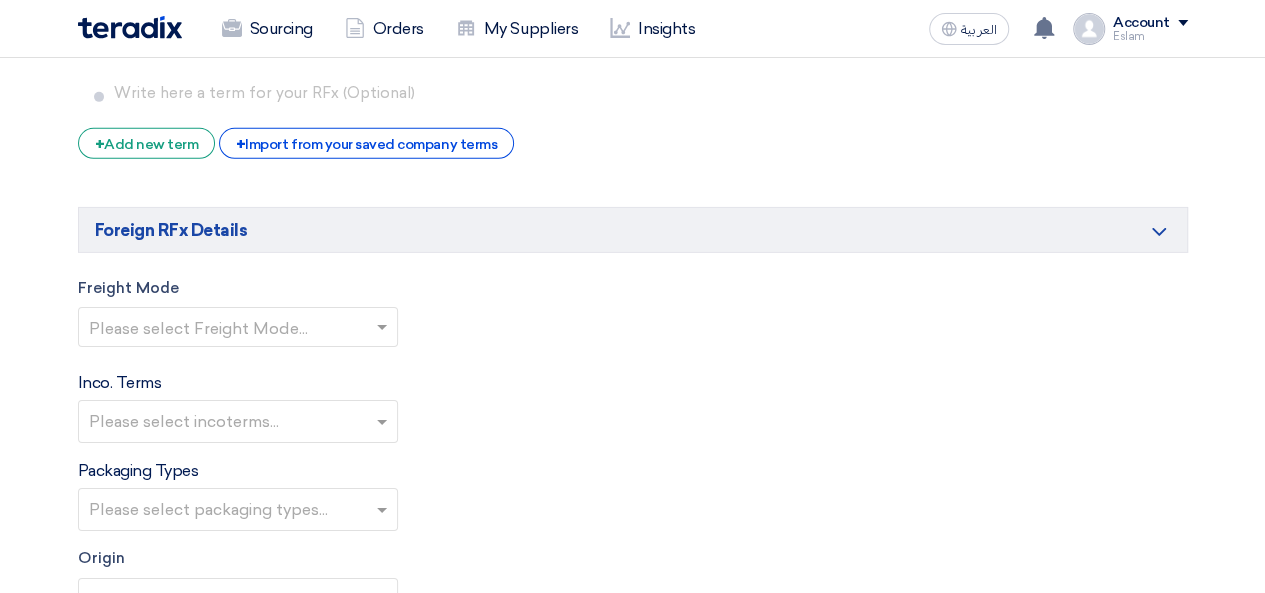 scroll, scrollTop: 3200, scrollLeft: 0, axis: vertical 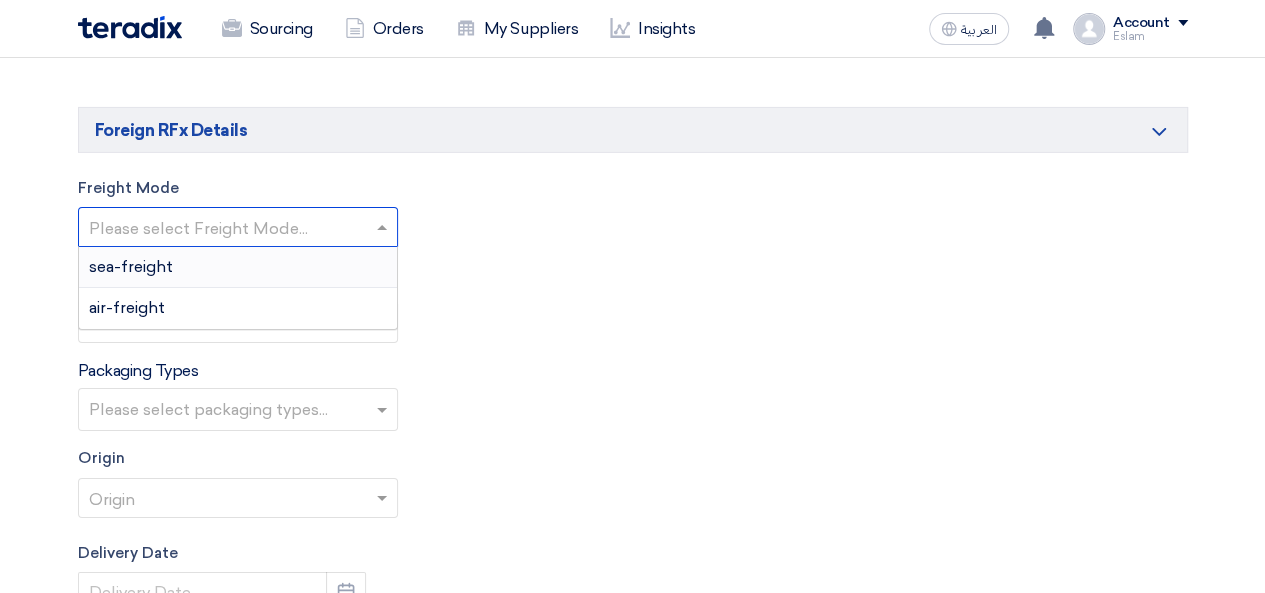 click at bounding box center (228, 229) 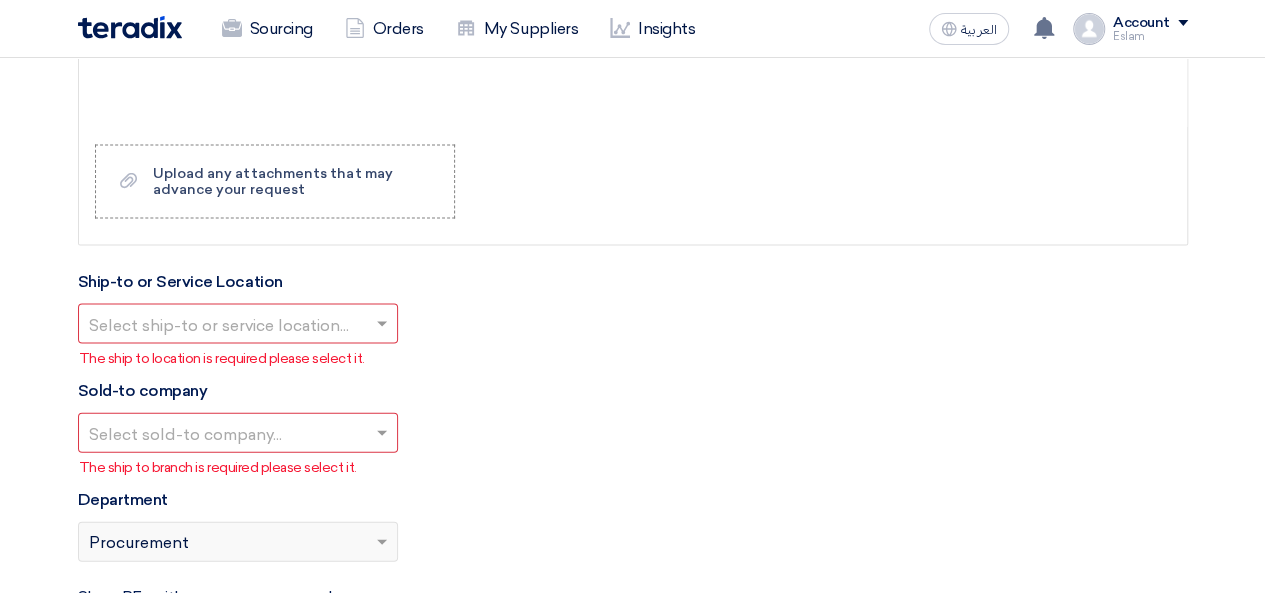 scroll, scrollTop: 1500, scrollLeft: 0, axis: vertical 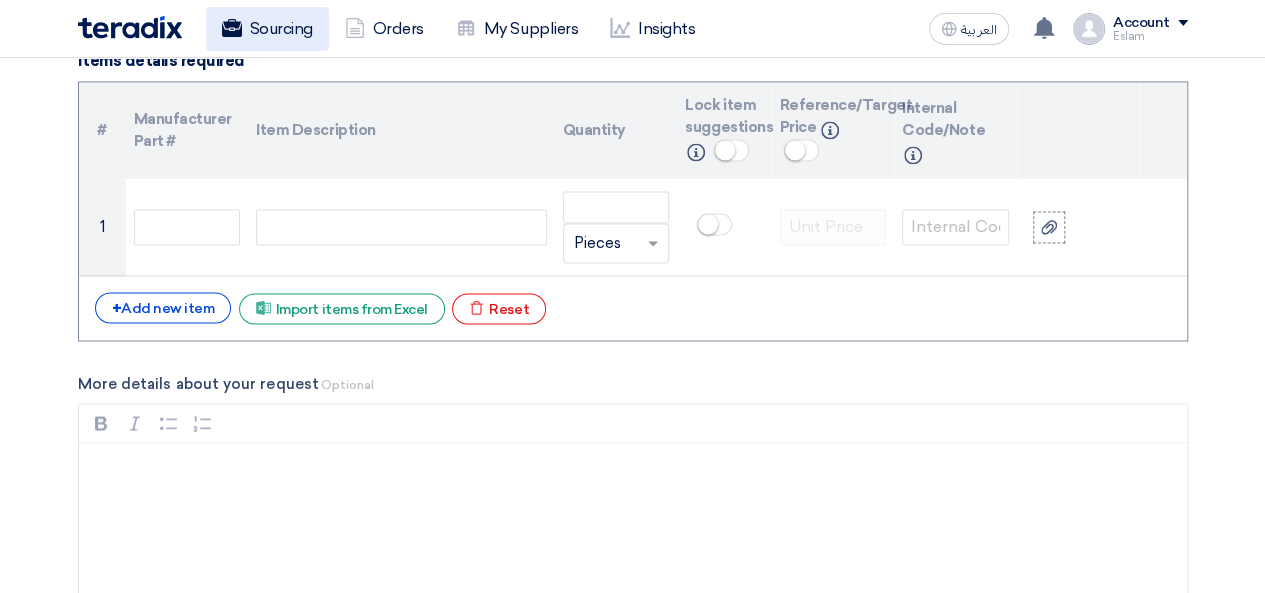 click on "Sourcing" 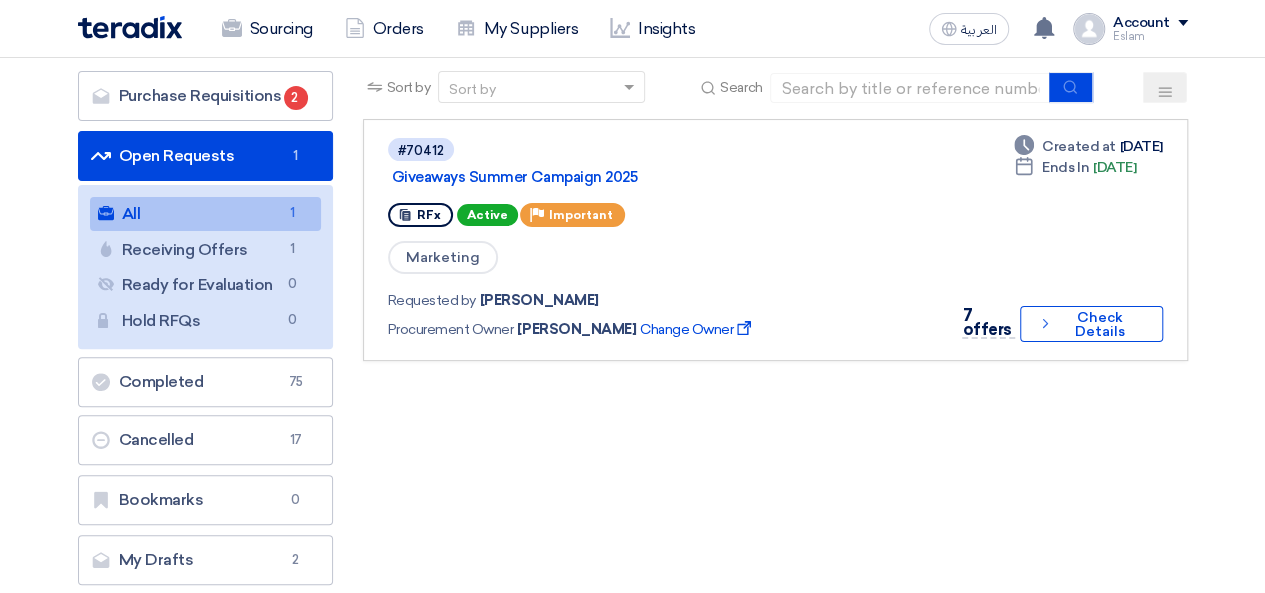 scroll, scrollTop: 100, scrollLeft: 0, axis: vertical 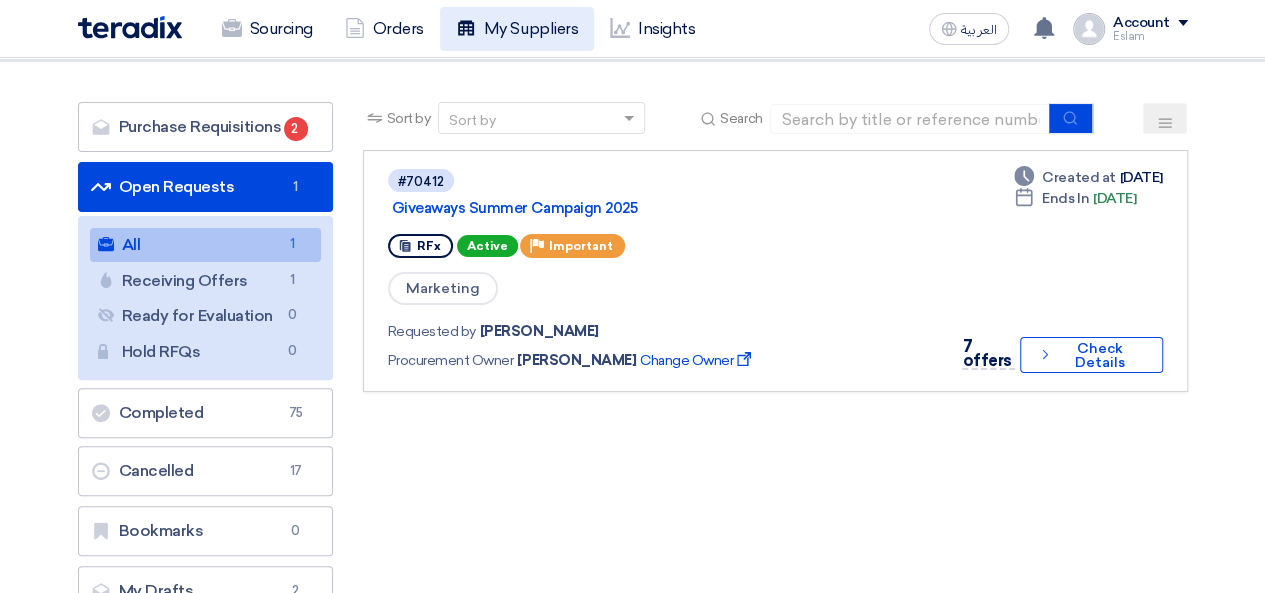 click on "My Suppliers" 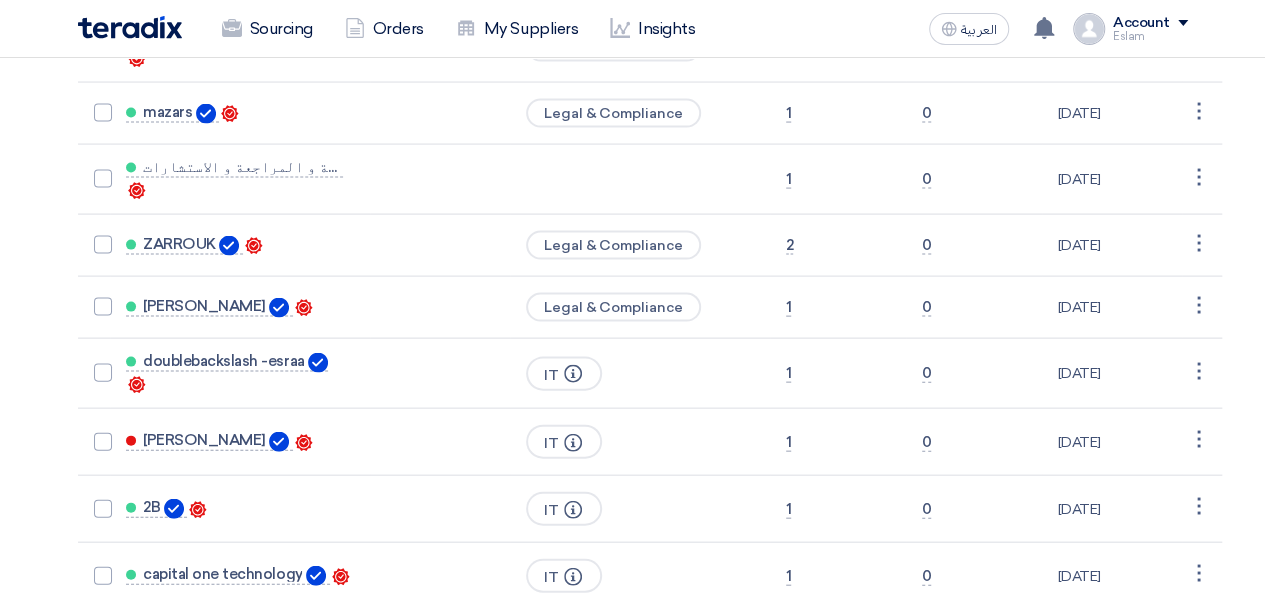 scroll, scrollTop: 1784, scrollLeft: 0, axis: vertical 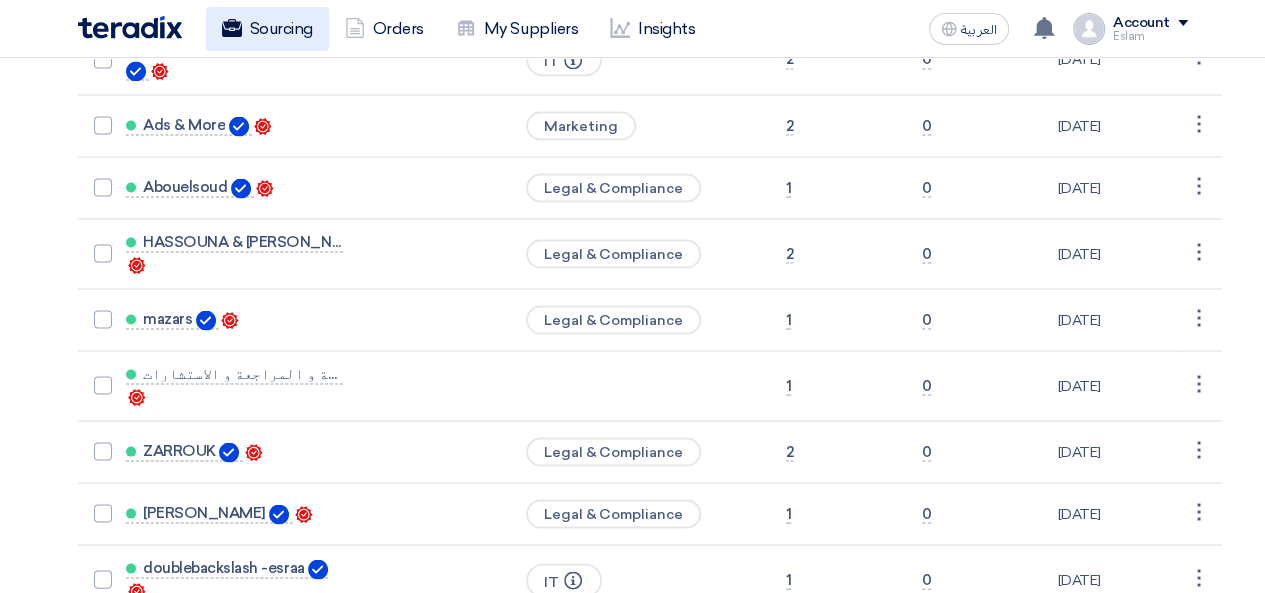 click on "Sourcing" 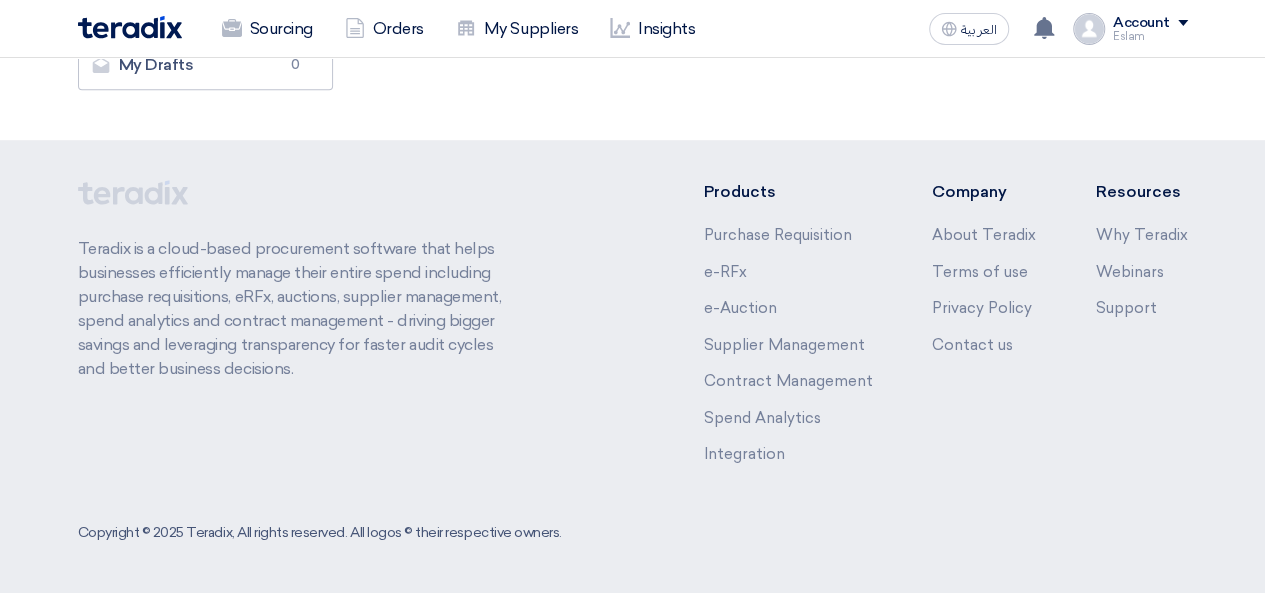 scroll, scrollTop: 0, scrollLeft: 0, axis: both 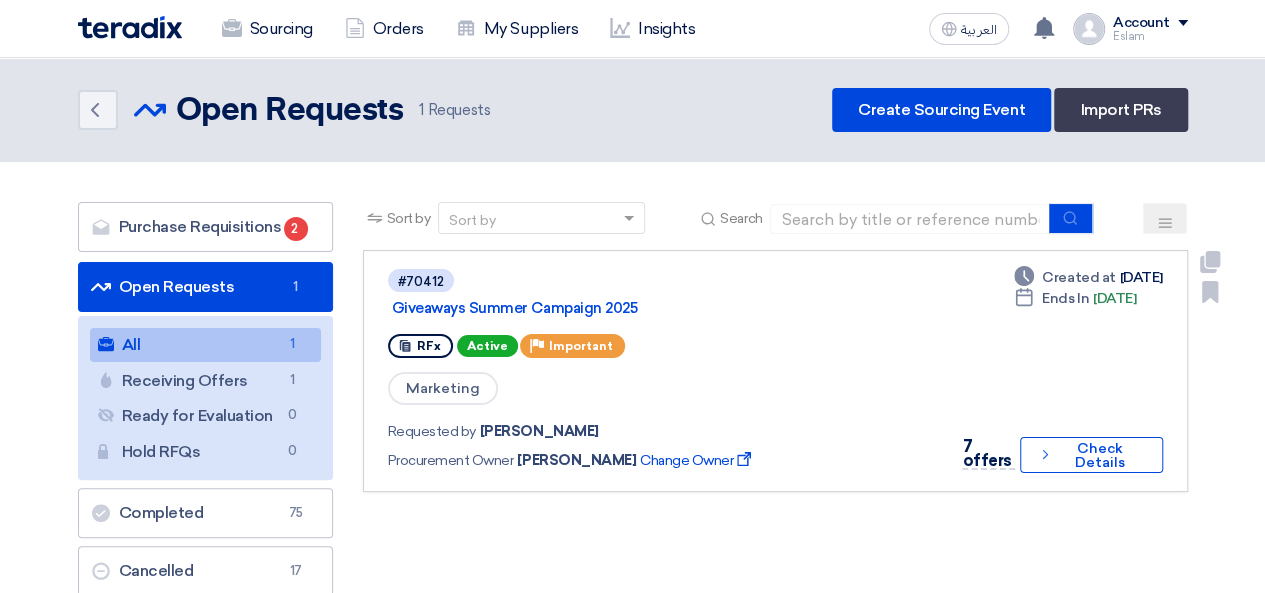 click on "7 offers
Check details
Check Details" 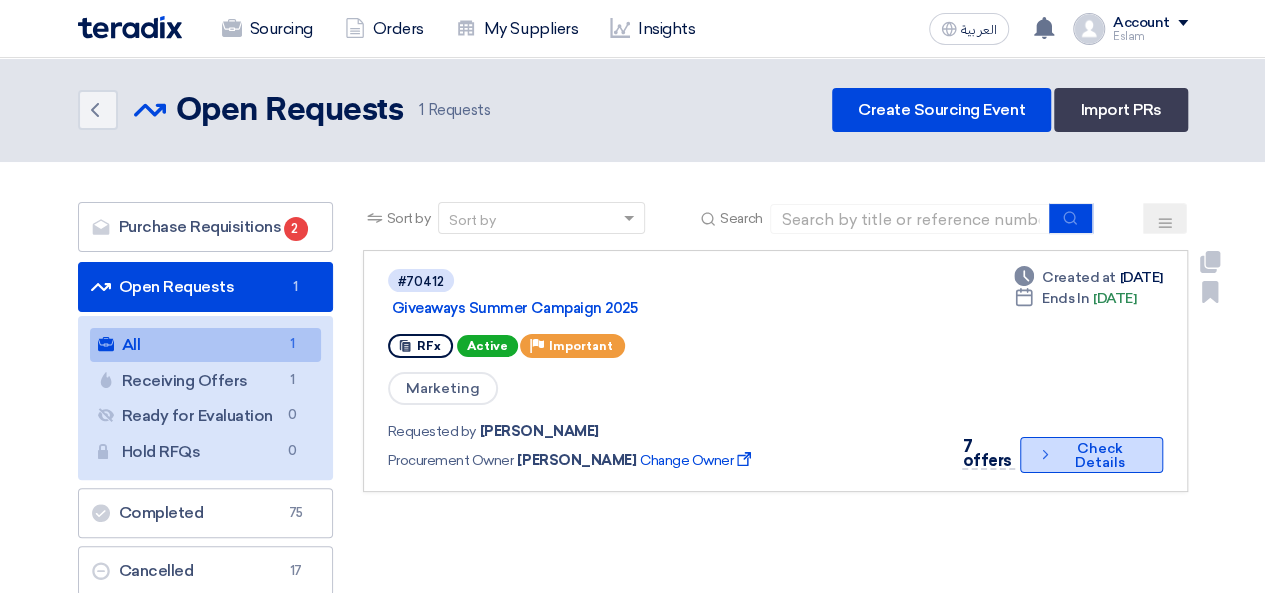 click on "Check details
Check Details" 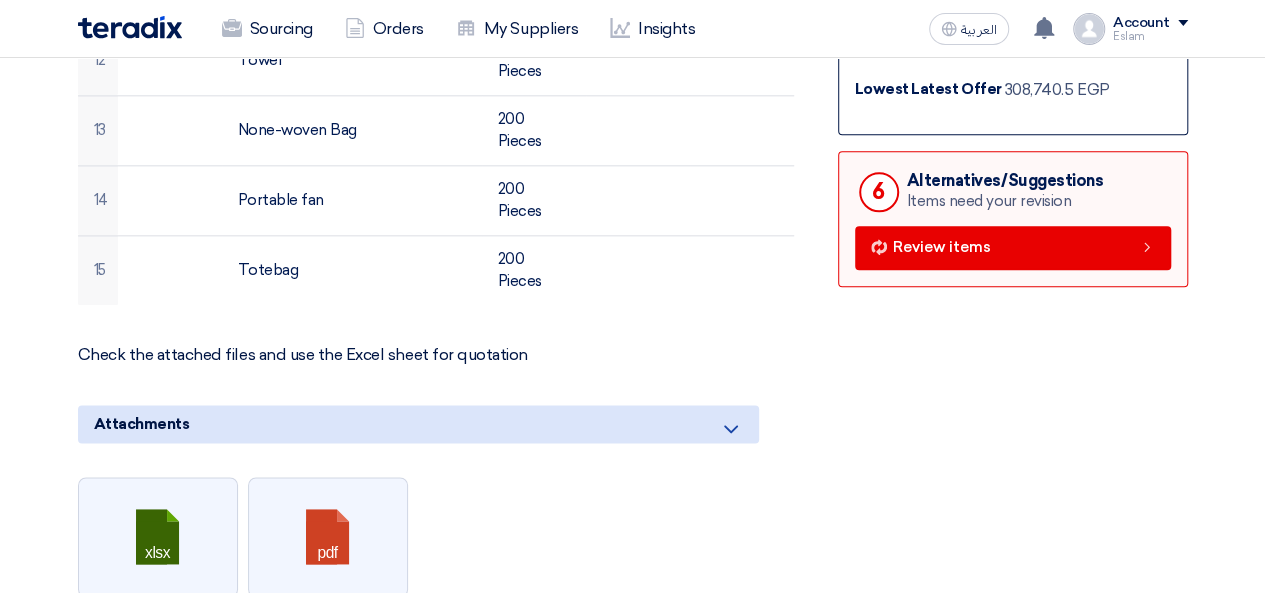 scroll, scrollTop: 800, scrollLeft: 0, axis: vertical 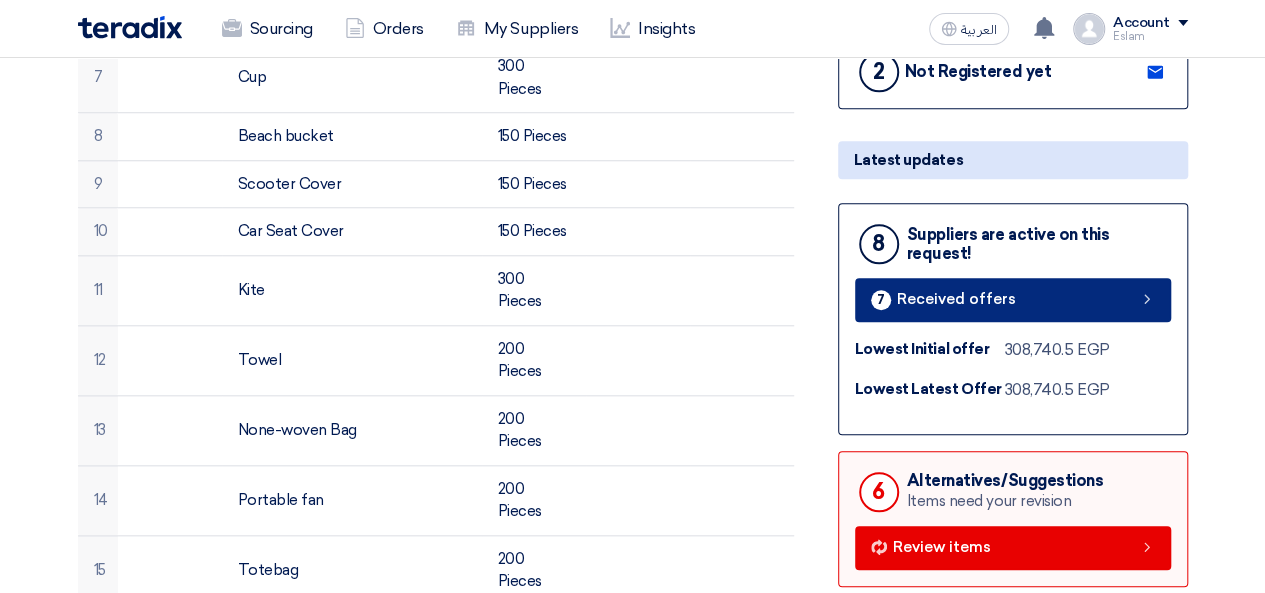 click on "Received offers" 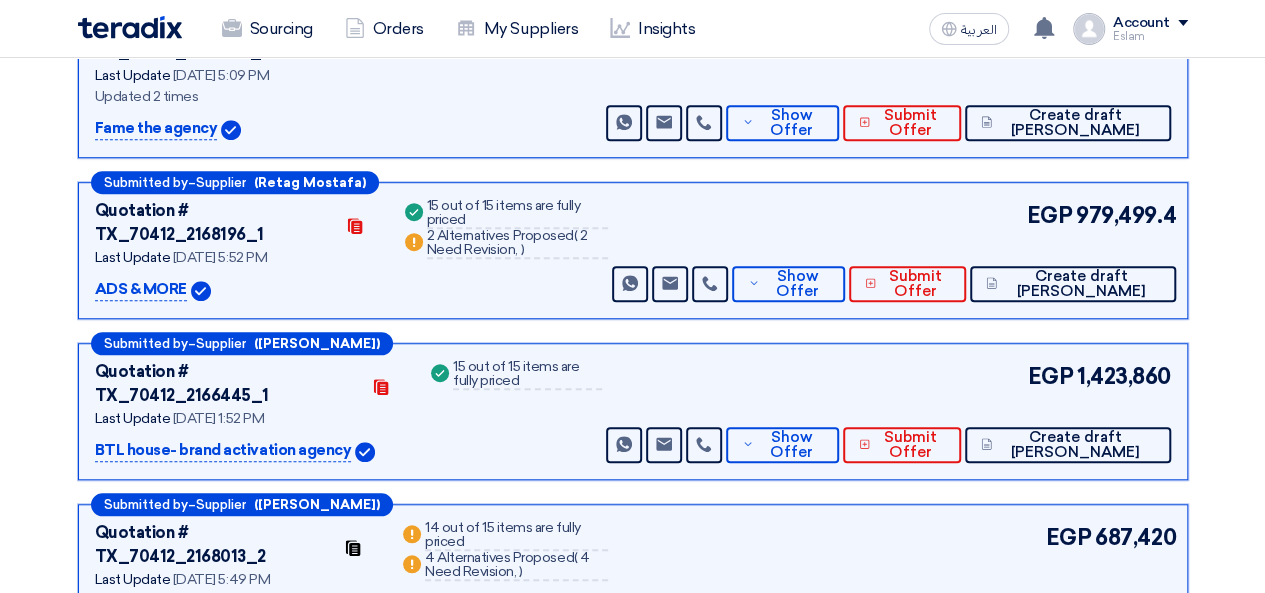 scroll, scrollTop: 700, scrollLeft: 0, axis: vertical 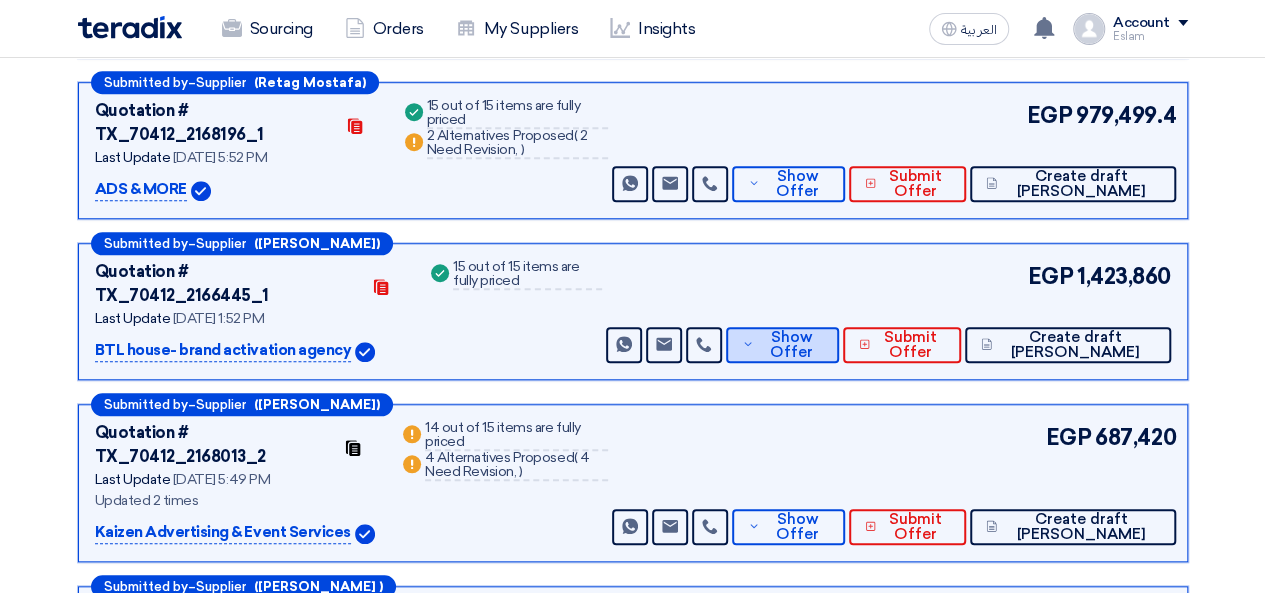 click on "Show Offer" at bounding box center (791, 345) 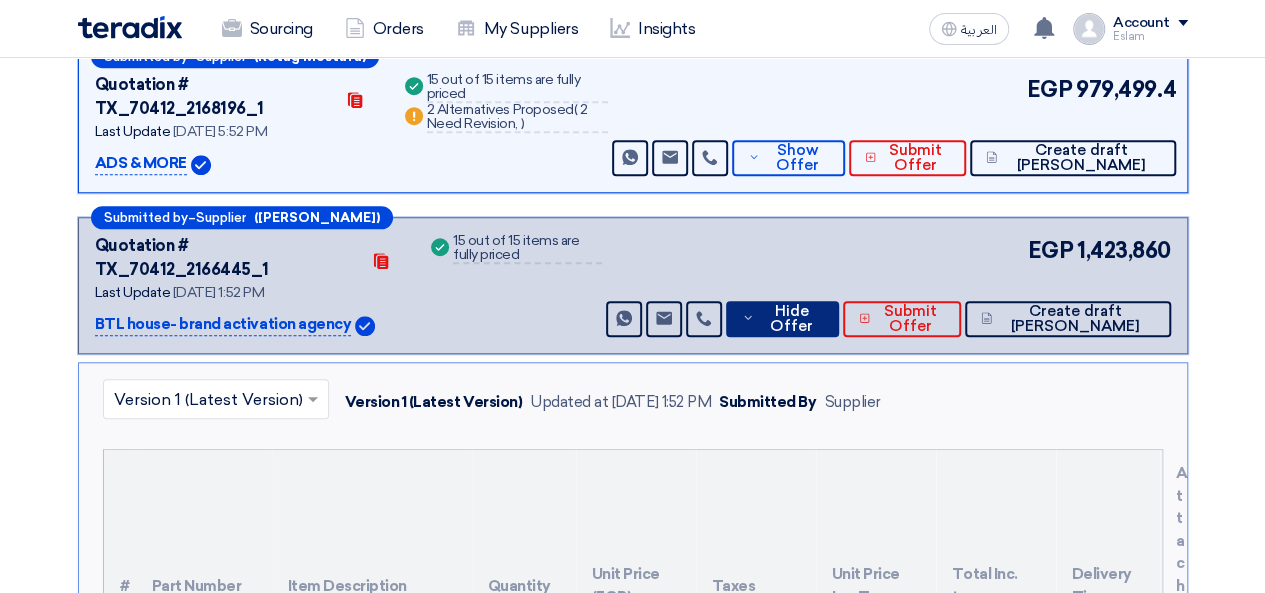 scroll, scrollTop: 600, scrollLeft: 0, axis: vertical 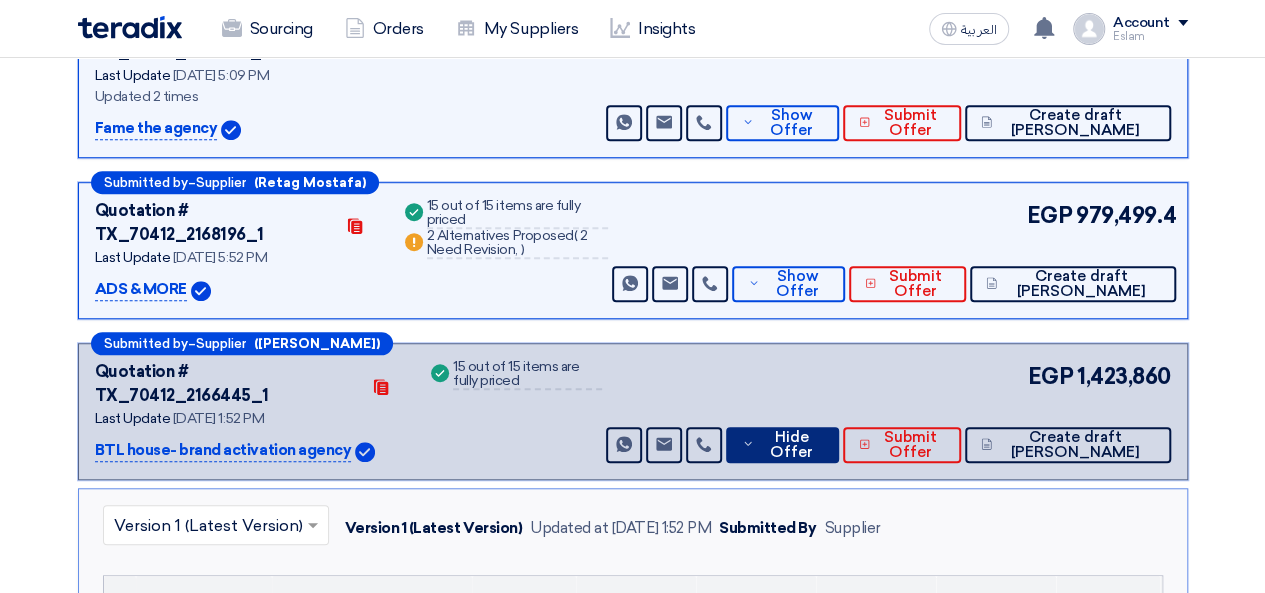 click on "Hide Offer" at bounding box center (791, 445) 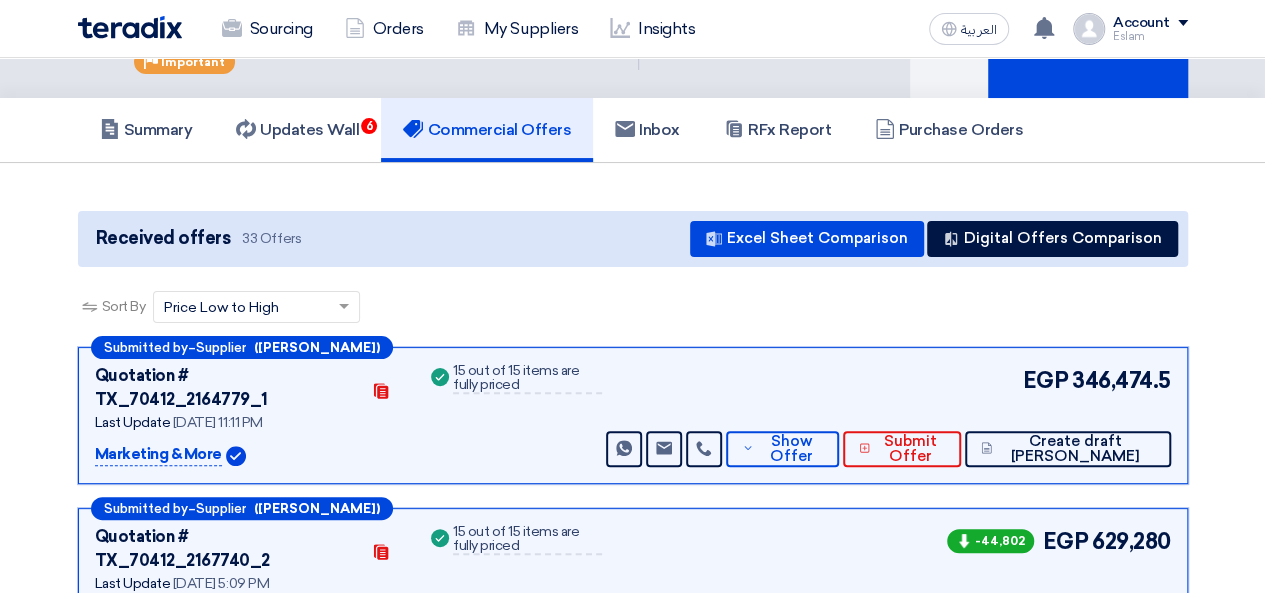 scroll, scrollTop: 0, scrollLeft: 0, axis: both 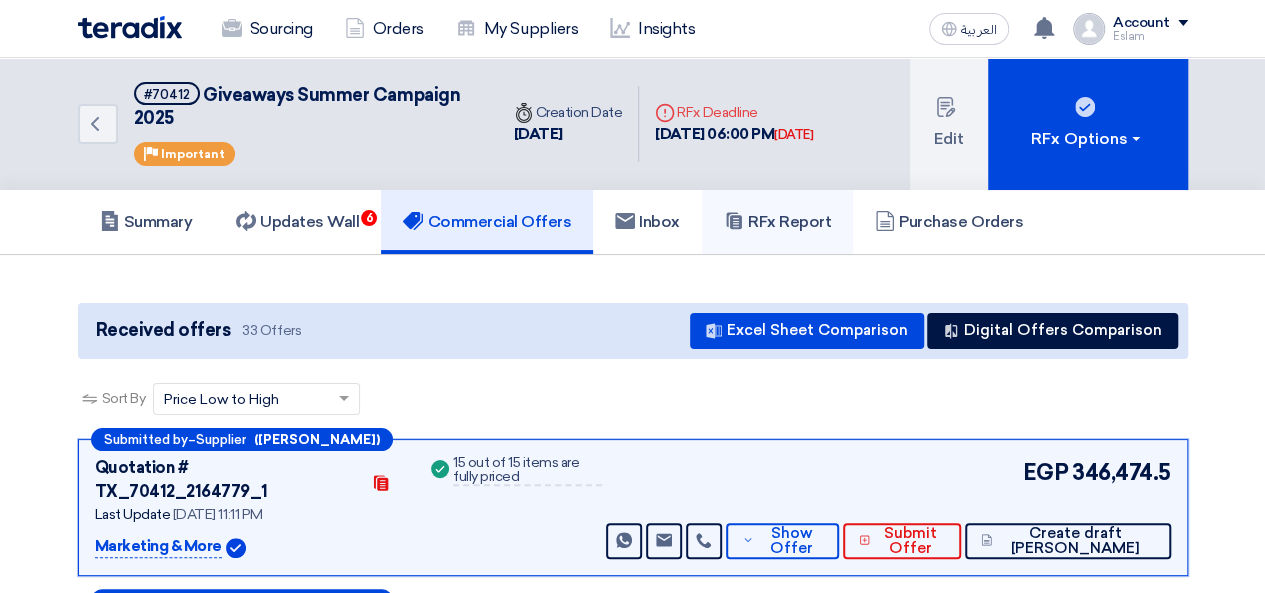 click on "RFx Report" 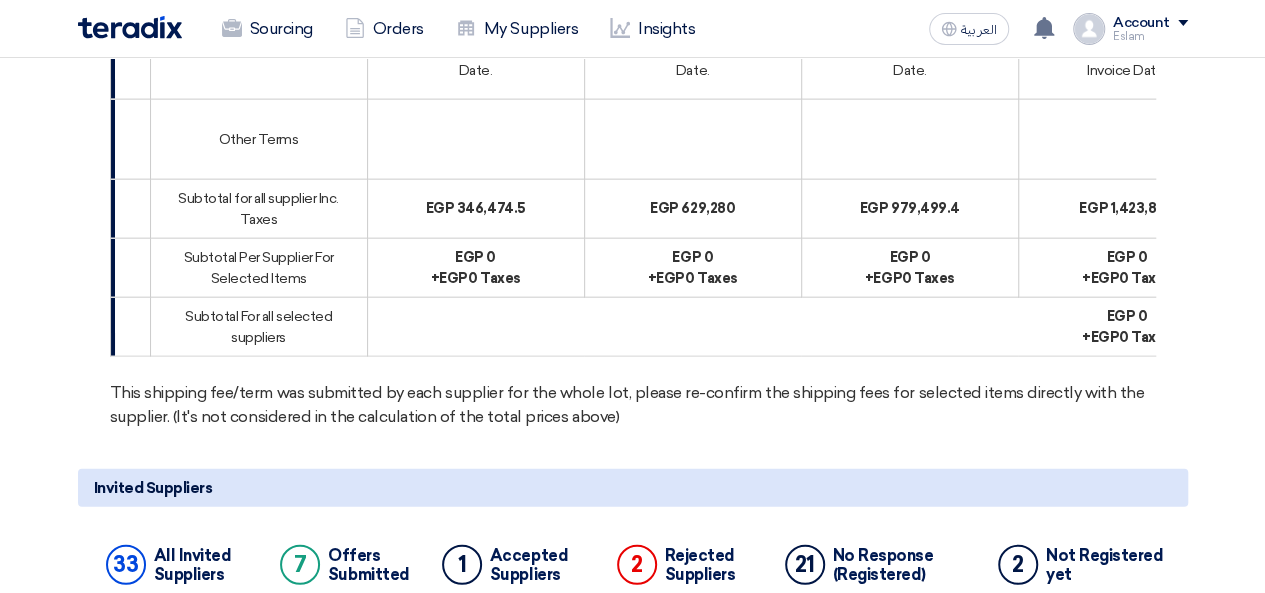 scroll, scrollTop: 6300, scrollLeft: 0, axis: vertical 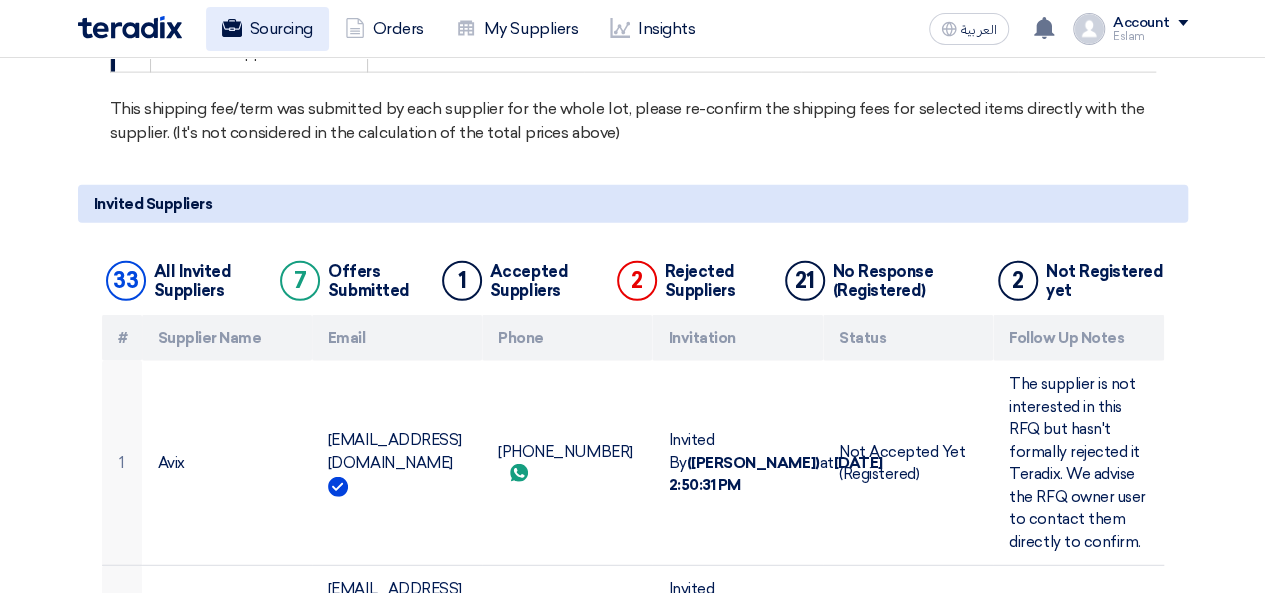 click on "Sourcing" 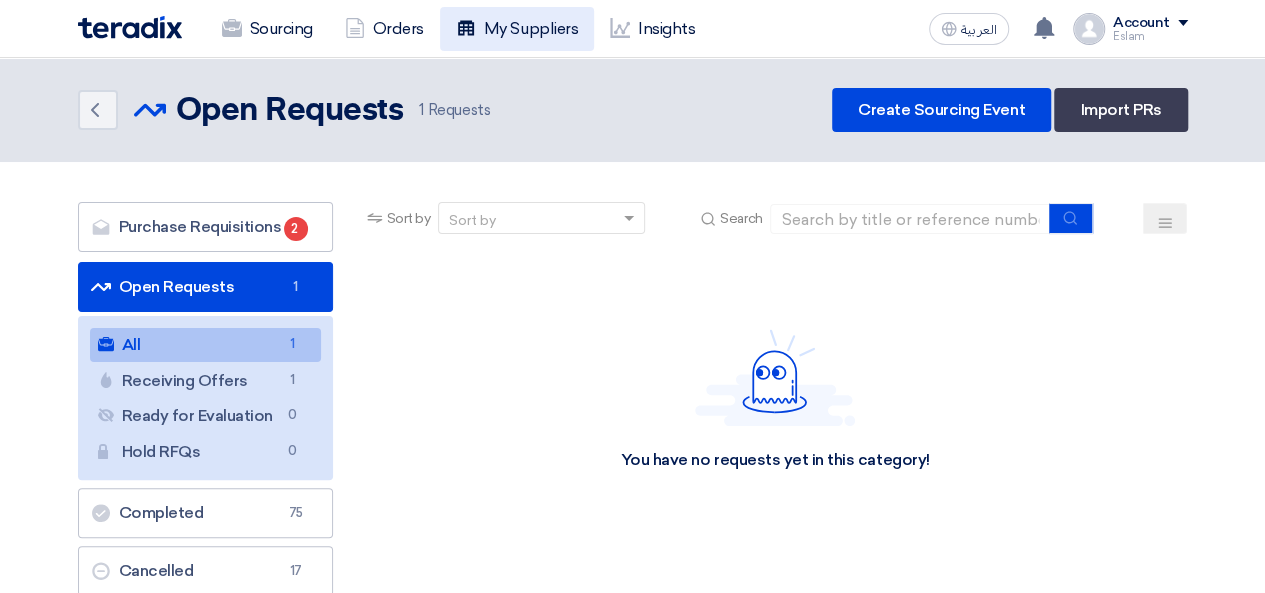 click on "My Suppliers" 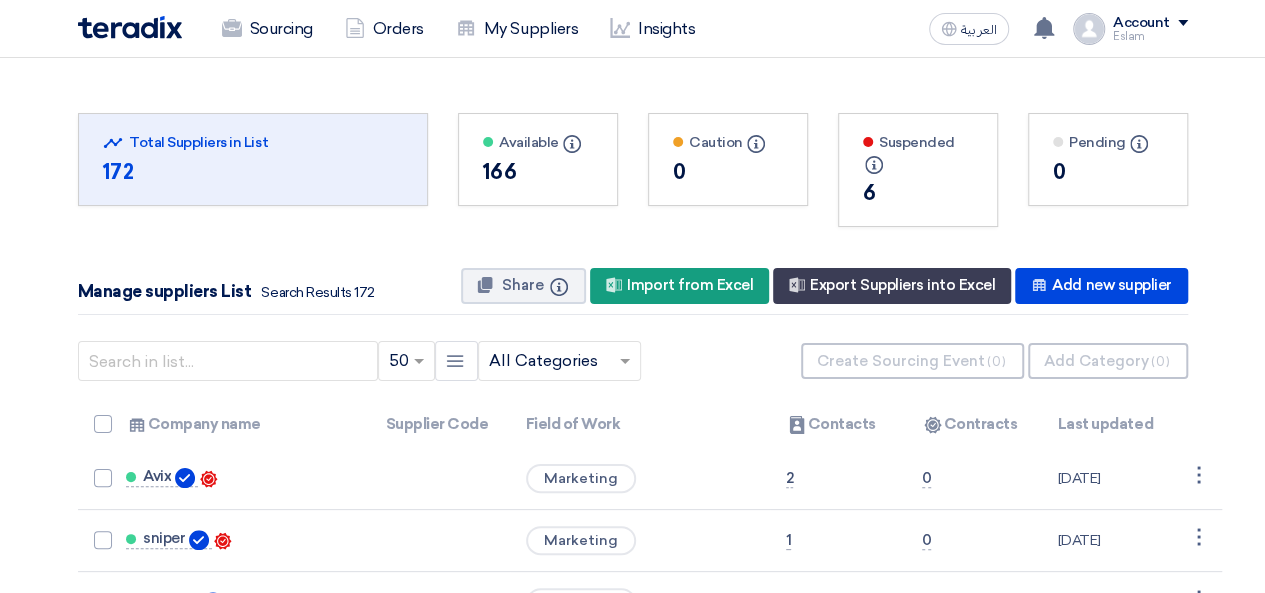click on "Suspended
Info" 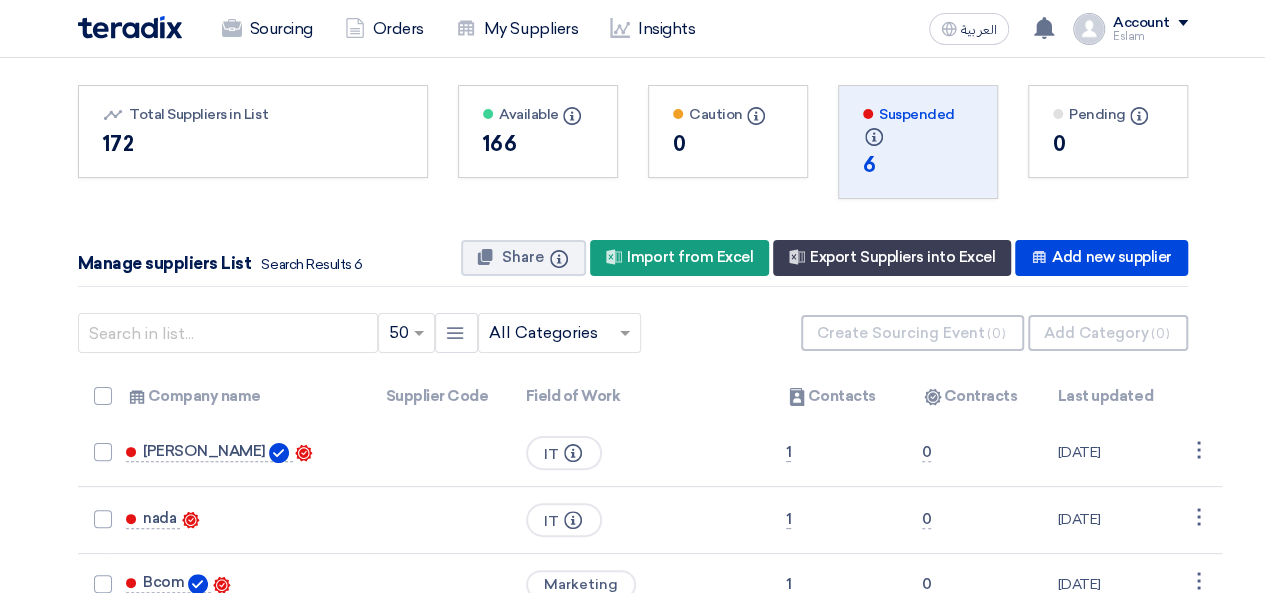 scroll, scrollTop: 0, scrollLeft: 0, axis: both 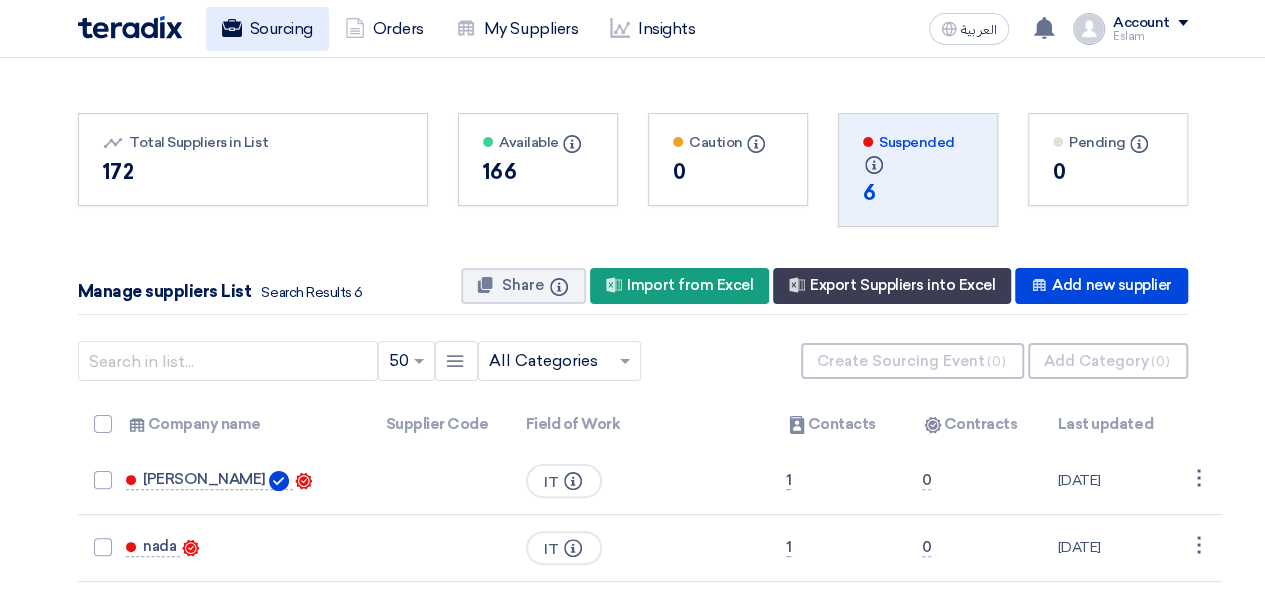 click on "Sourcing" 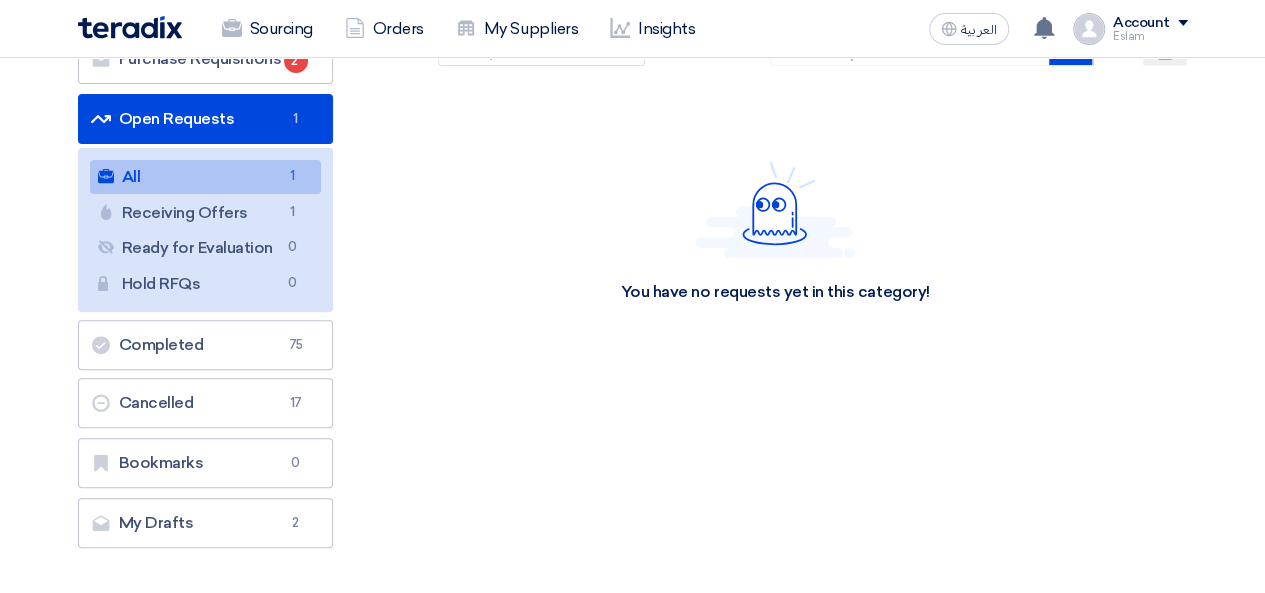 scroll, scrollTop: 200, scrollLeft: 0, axis: vertical 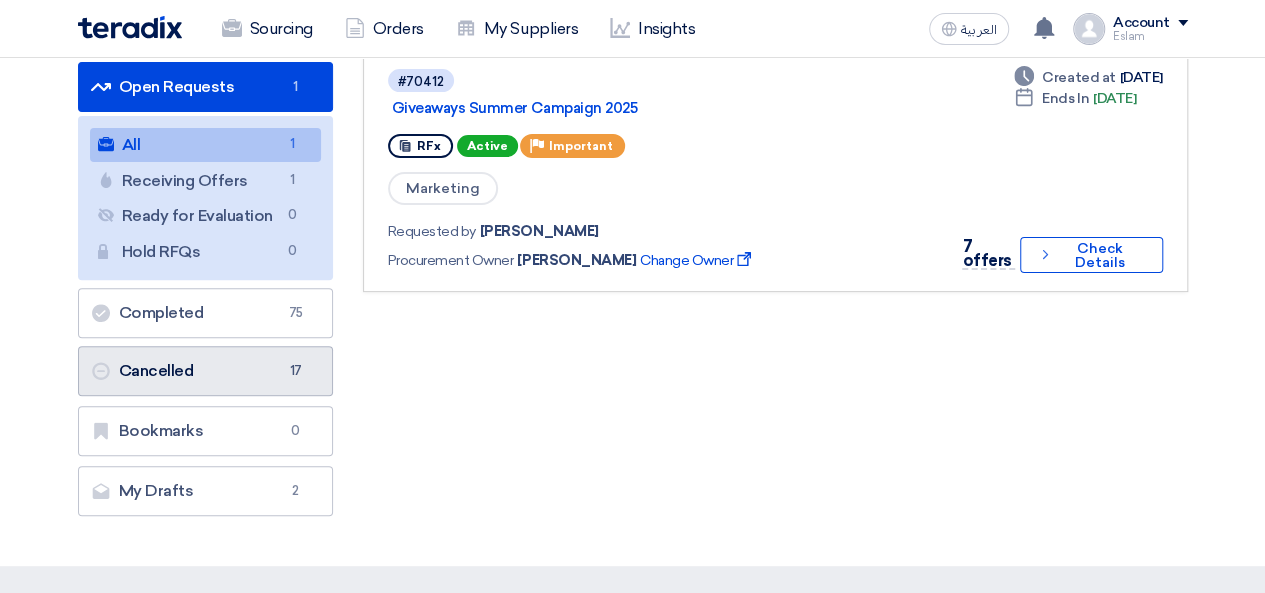 click on "Cancelled
Cancelled
17" 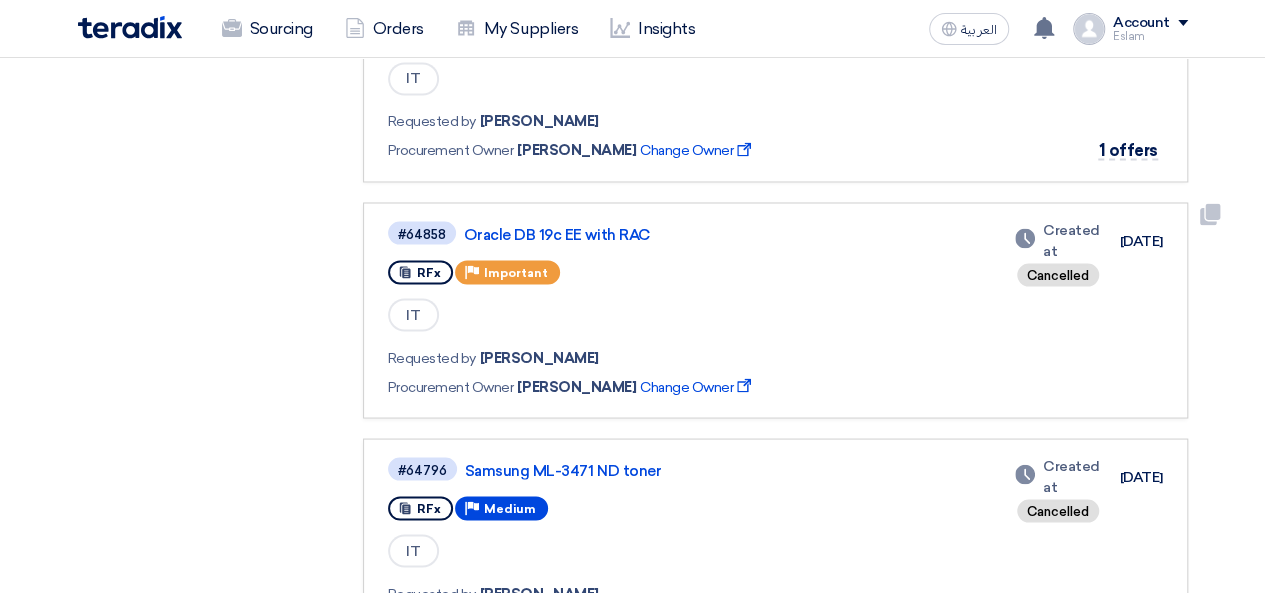 scroll, scrollTop: 1300, scrollLeft: 0, axis: vertical 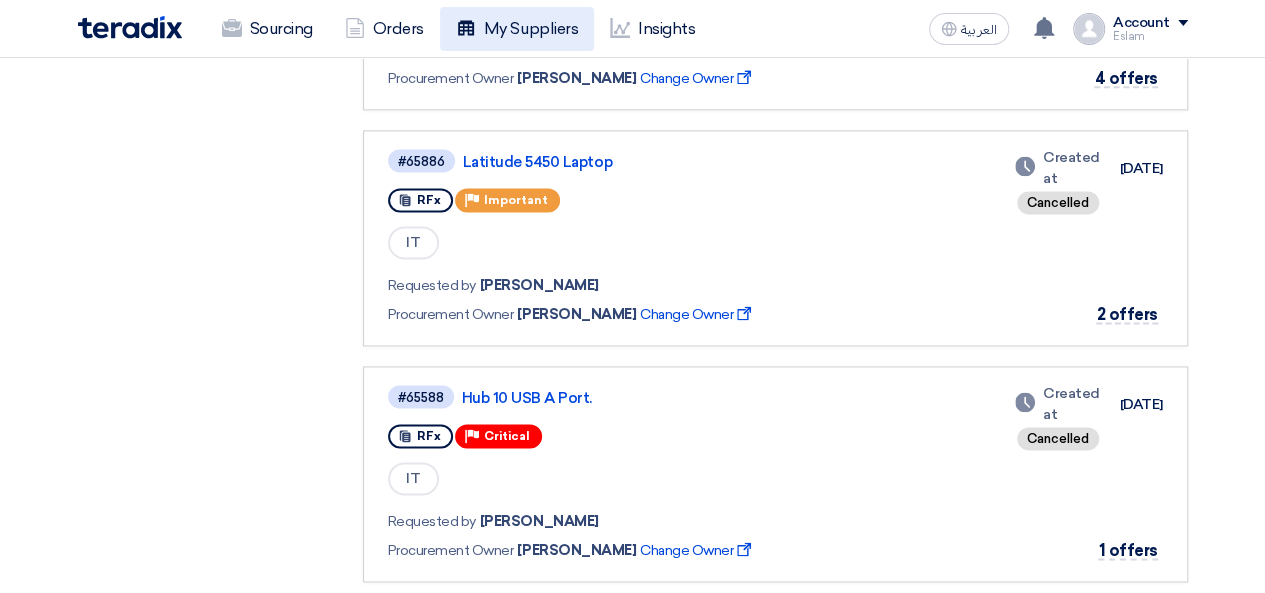 click on "My Suppliers" 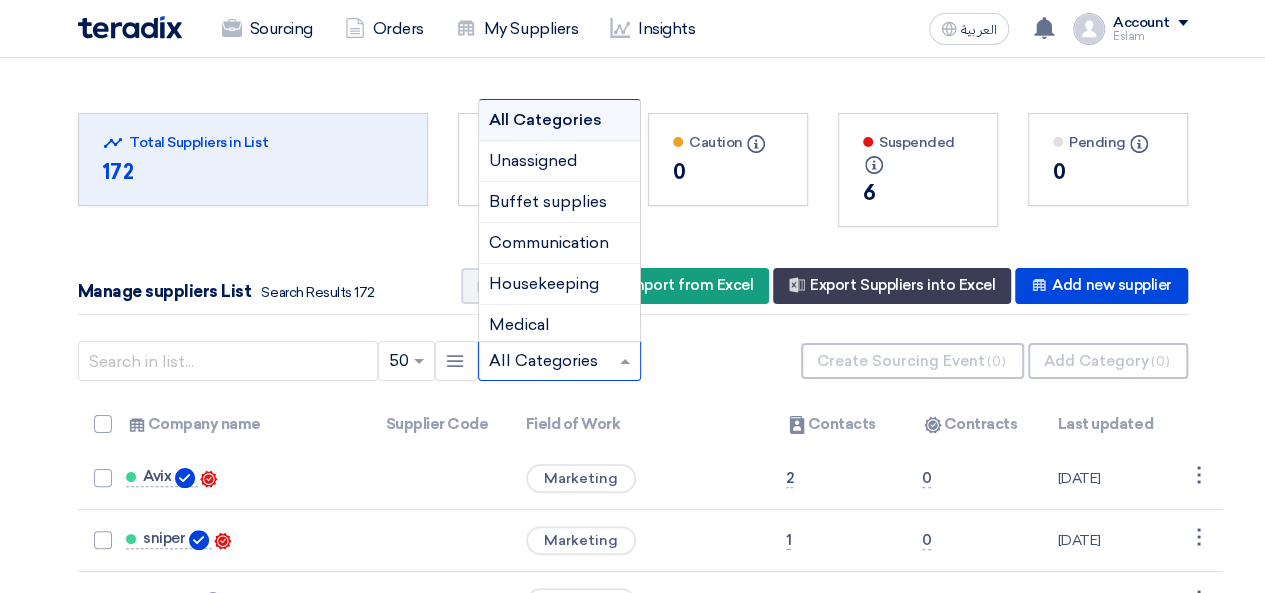 click 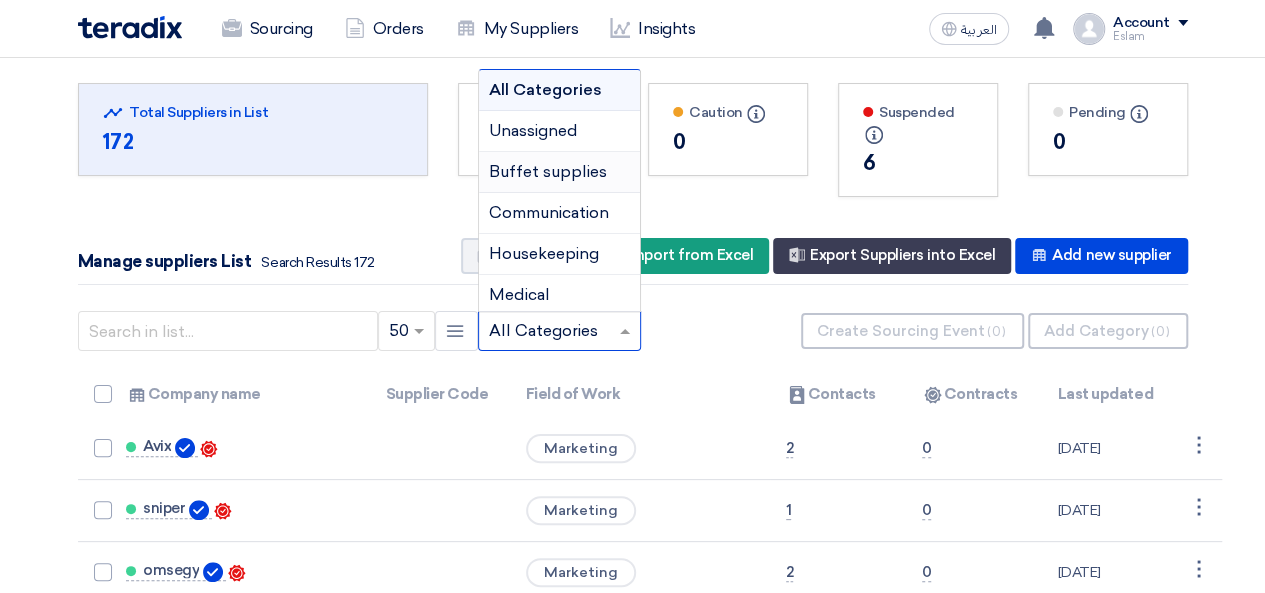 scroll, scrollTop: 0, scrollLeft: 0, axis: both 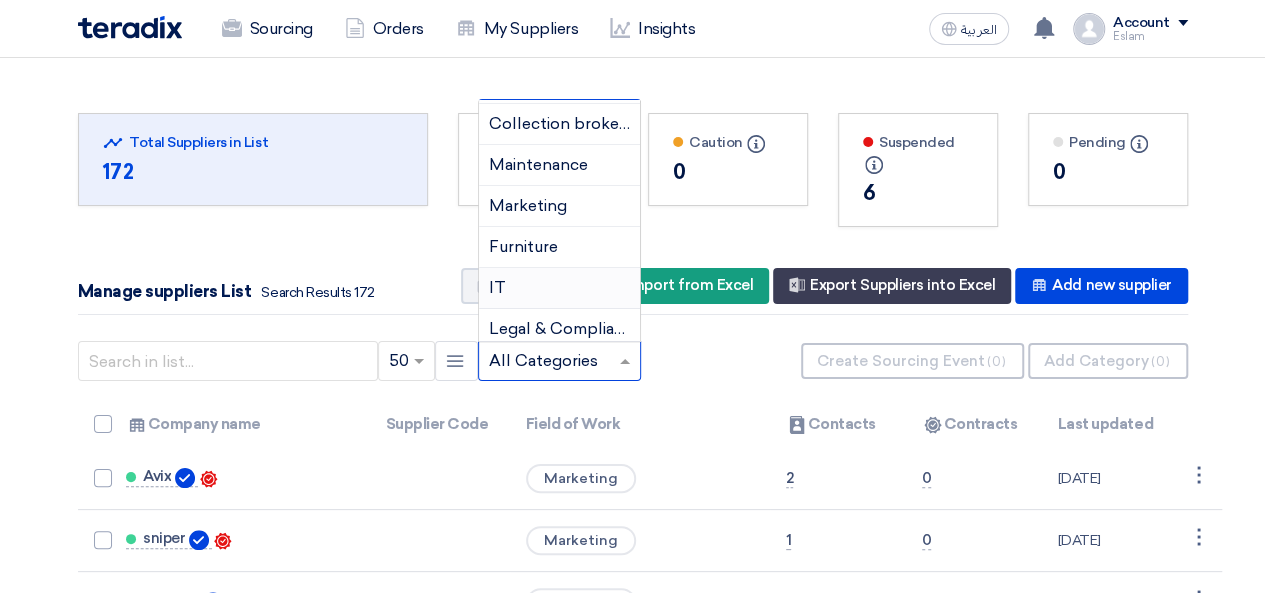 click on "IT" at bounding box center (559, 288) 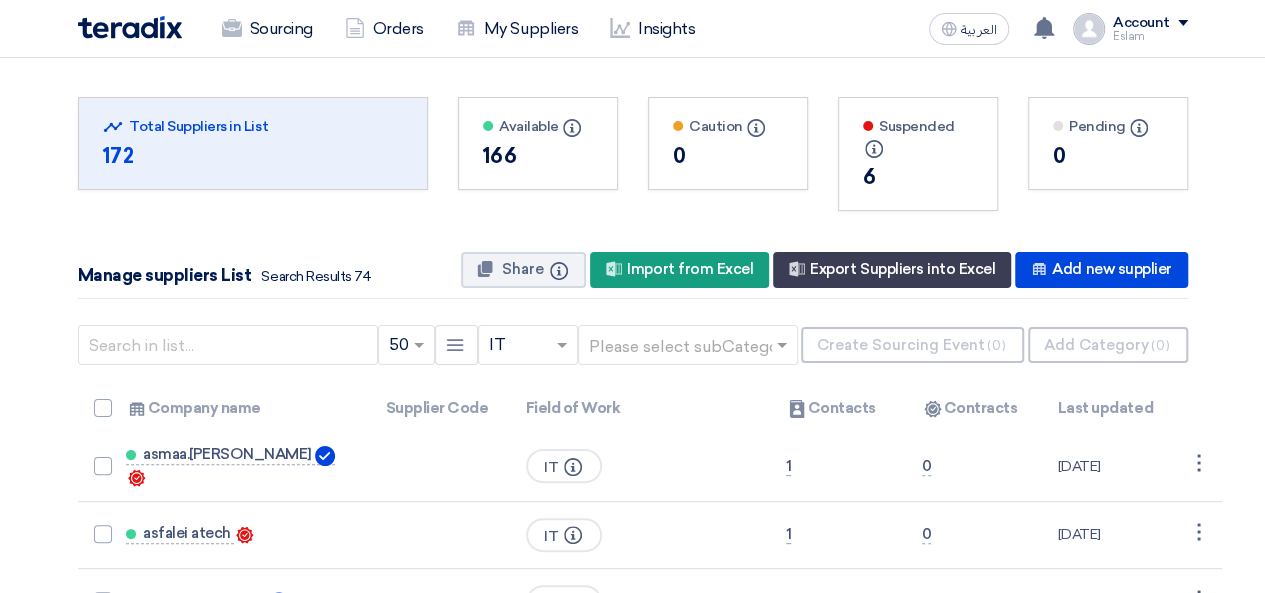 scroll, scrollTop: 0, scrollLeft: 0, axis: both 